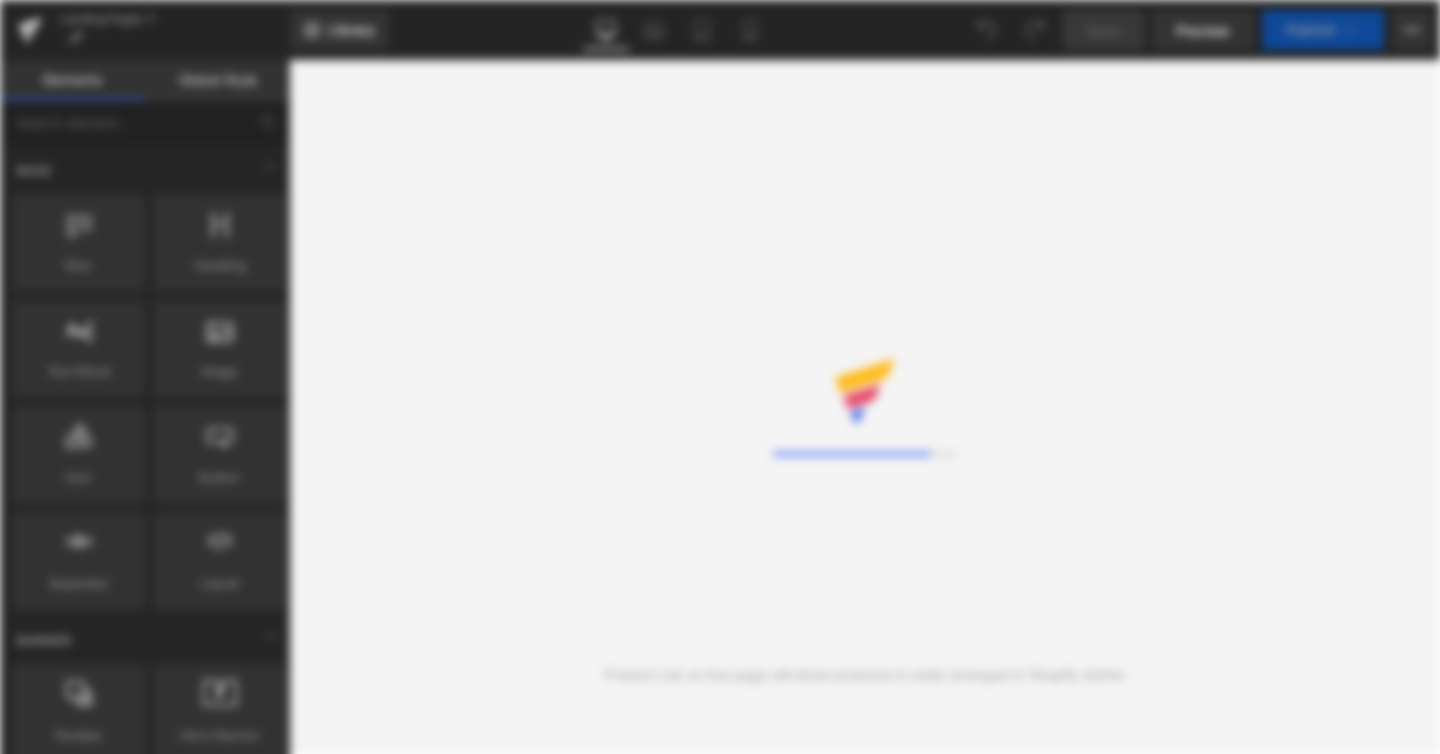 scroll, scrollTop: 0, scrollLeft: 0, axis: both 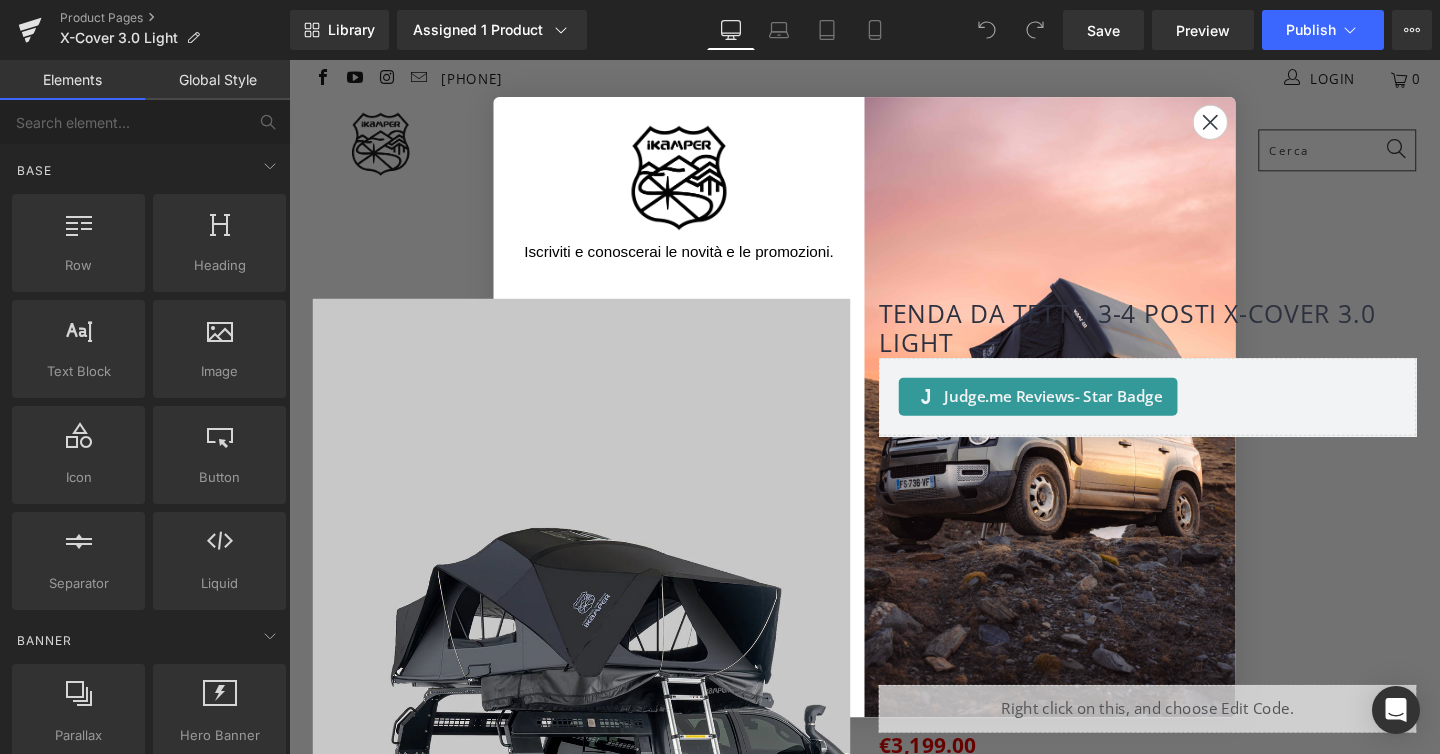 click 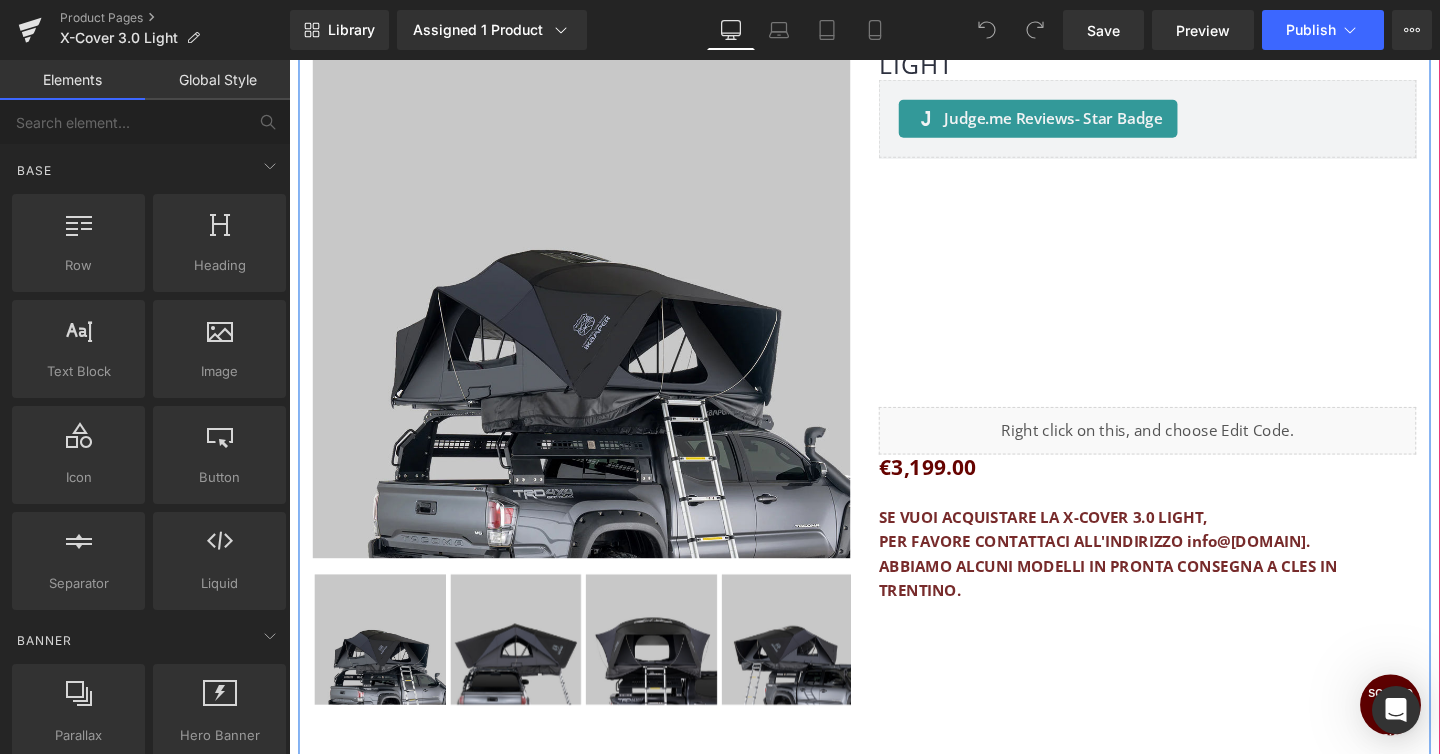 scroll, scrollTop: 368, scrollLeft: 0, axis: vertical 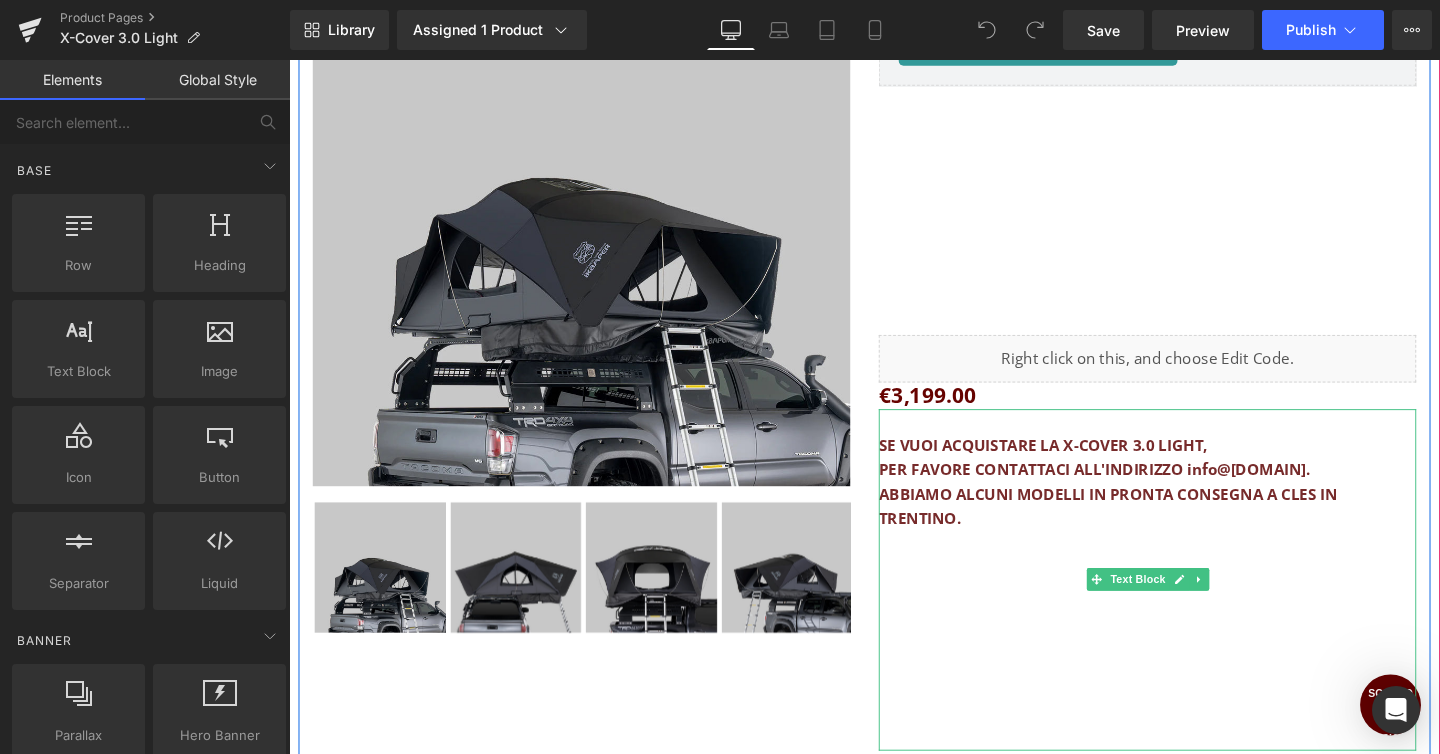 click on "SE VUOI ACQUISTARE LA X-COVER 3.0 LIGHT, PER FAVORE CONTATTACI ALL'INDIRIZZO info@example.com. ABBIAMO ALCUNI MODELLI IN PRONTA CONSEGNA A [CITY] IN [STATE]." at bounding box center (1150, 503) 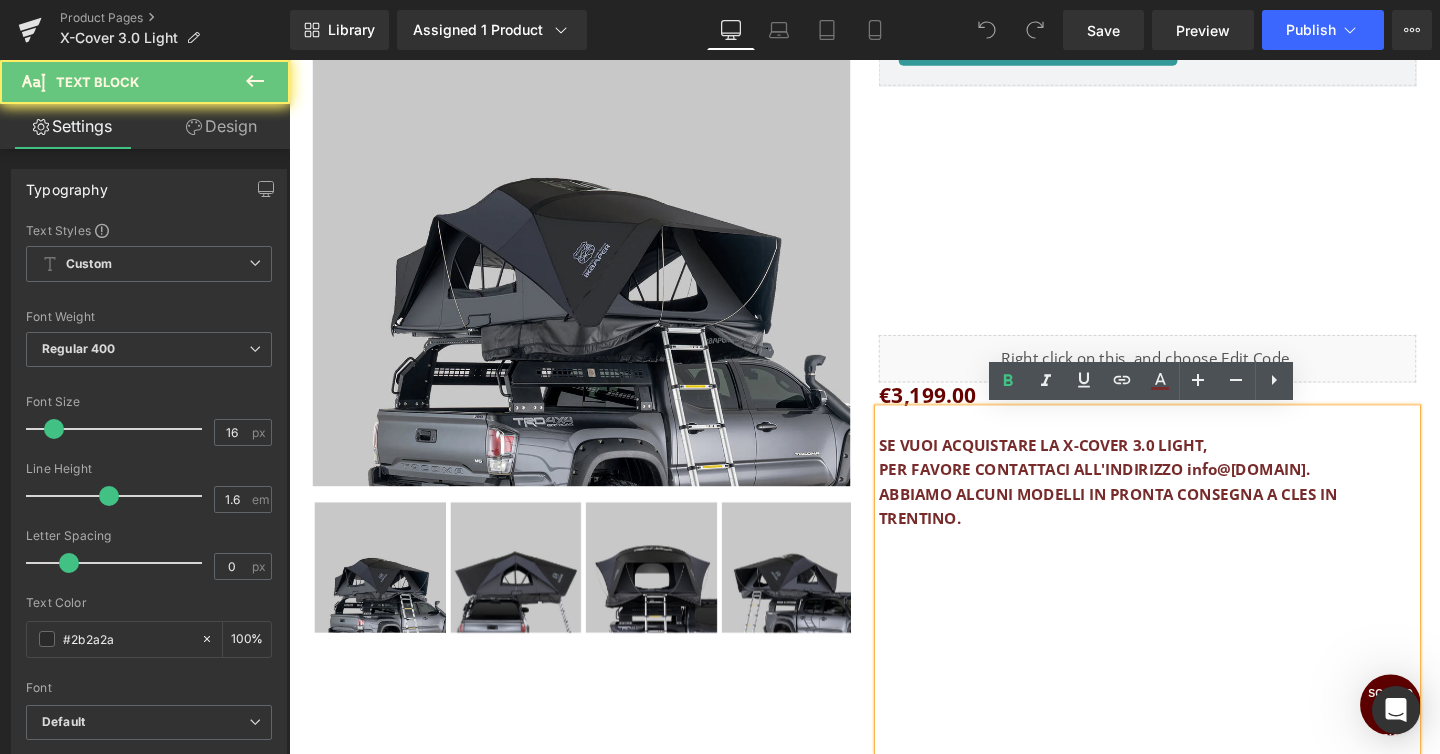 click on "SE VUOI ACQUISTARE LA X-COVER 3.0 LIGHT, PER FAVORE CONTATTACI ALL'INDIRIZZO info@example.com. ABBIAMO ALCUNI MODELLI IN PRONTA CONSEGNA A [CITY] IN [STATE]." at bounding box center (1150, 503) 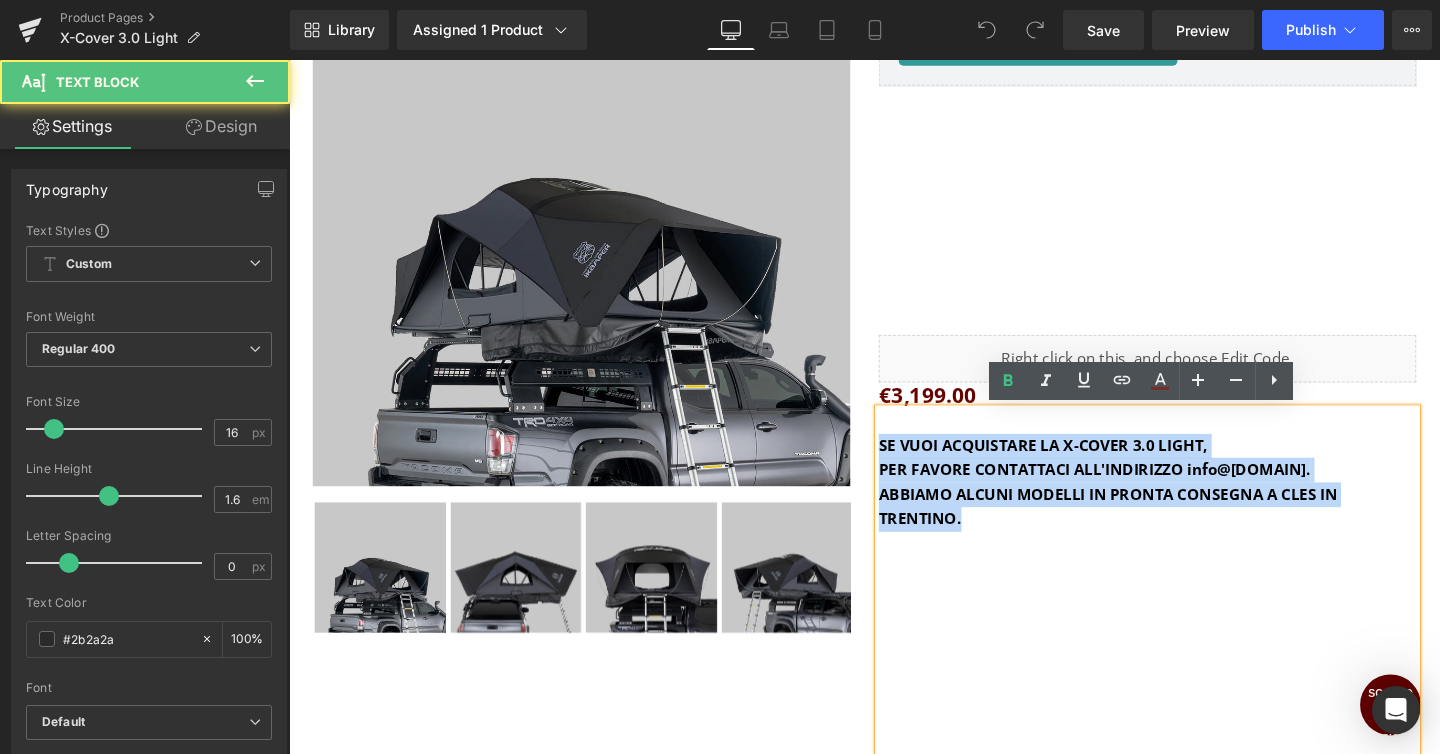 drag, startPoint x: 911, startPoint y: 463, endPoint x: 1009, endPoint y: 541, distance: 125.25175 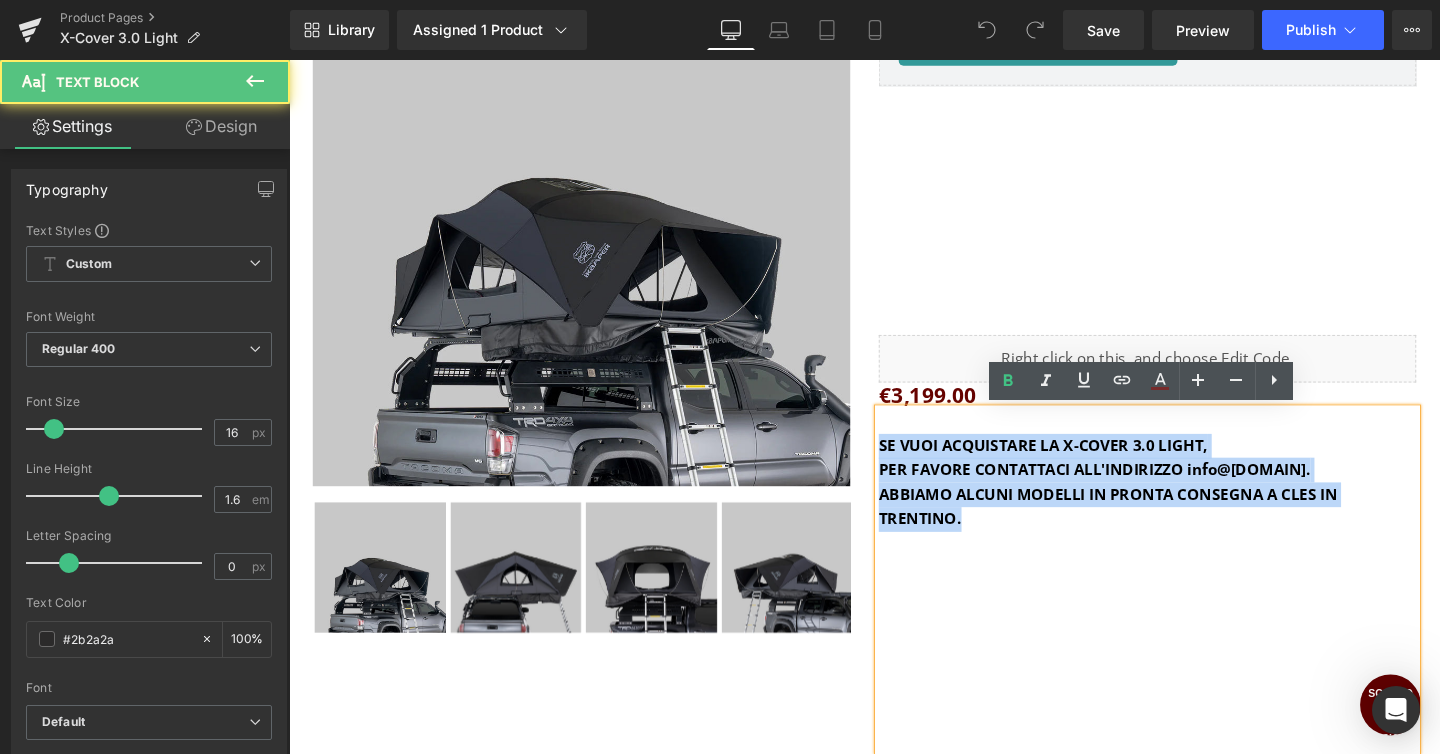 click on "SE VUOI ACQUISTARE LA X-COVER 3.0 LIGHT, PER FAVORE CONTATTACI ALL'INDIRIZZO info@example.com. ABBIAMO ALCUNI MODELLI IN PRONTA CONSEGNA A [CITY] IN [STATE]." at bounding box center [1191, 504] 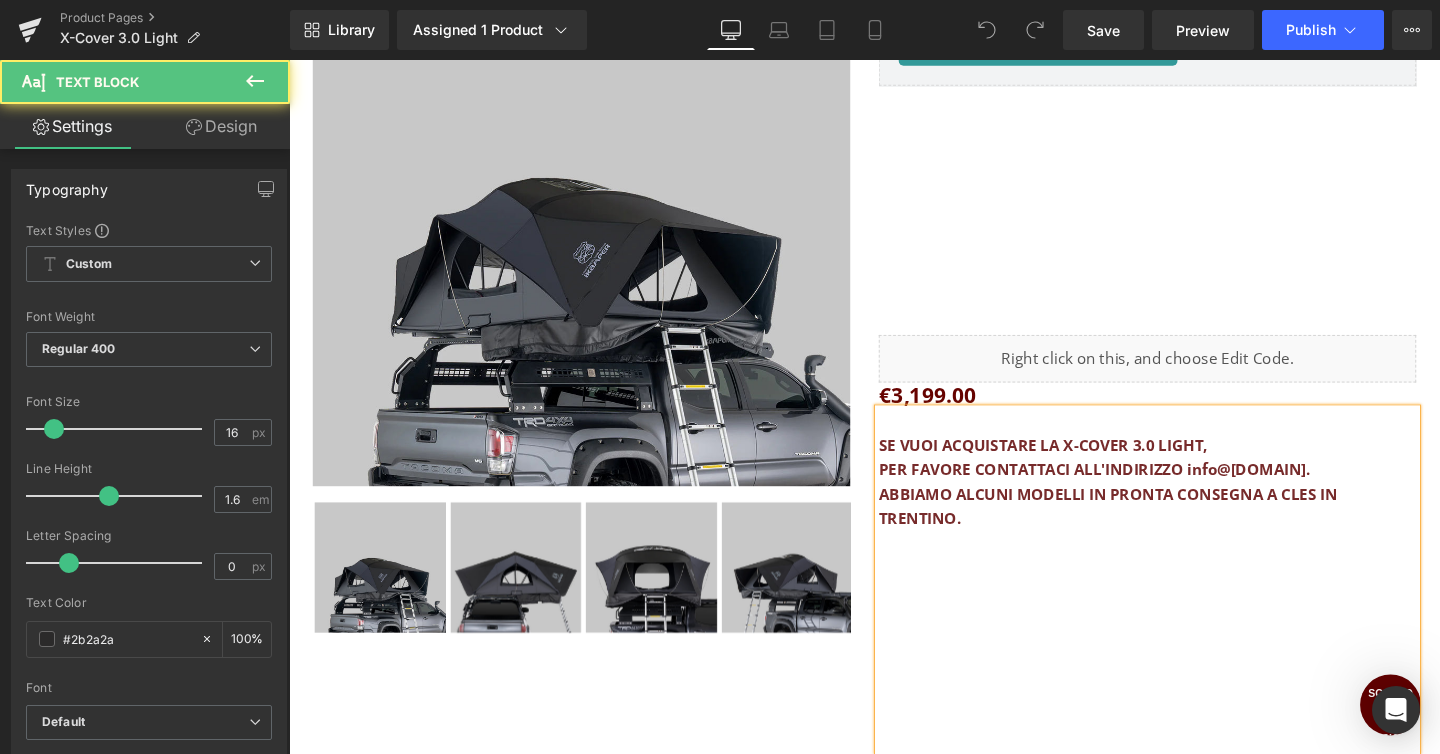 scroll, scrollTop: 9936, scrollLeft: 1210, axis: both 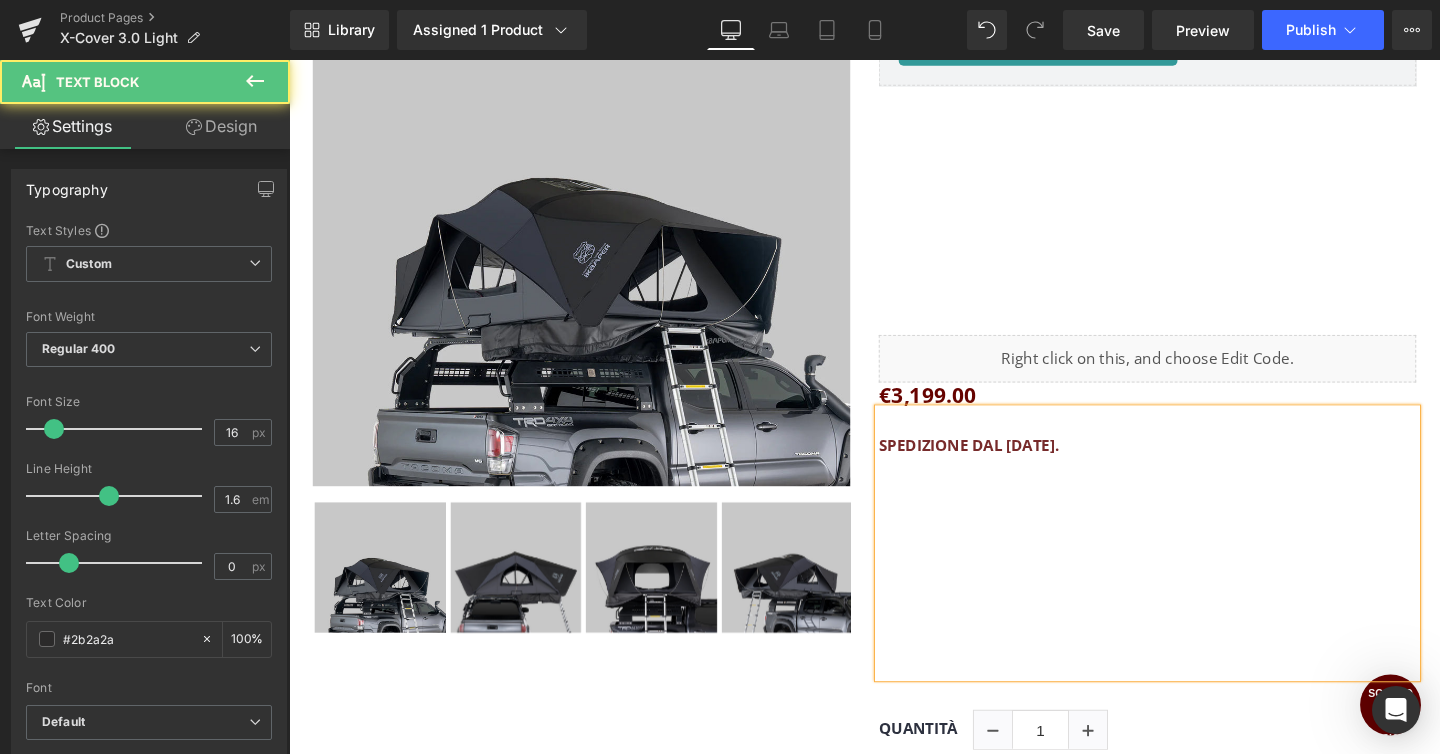 drag, startPoint x: 1177, startPoint y: 468, endPoint x: 911, endPoint y: 472, distance: 266.03006 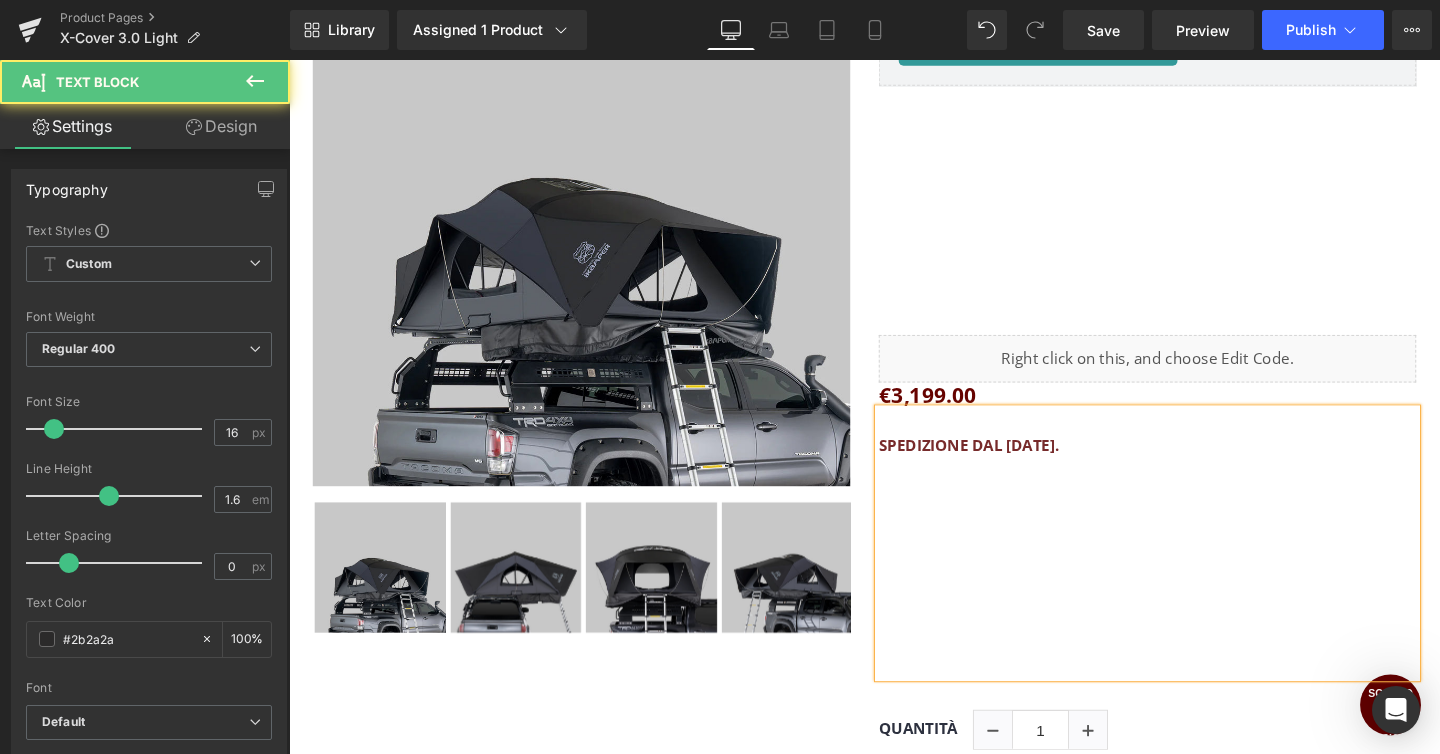 click on "SPEDIZIONE DAL [DATE]." at bounding box center (1004, 465) 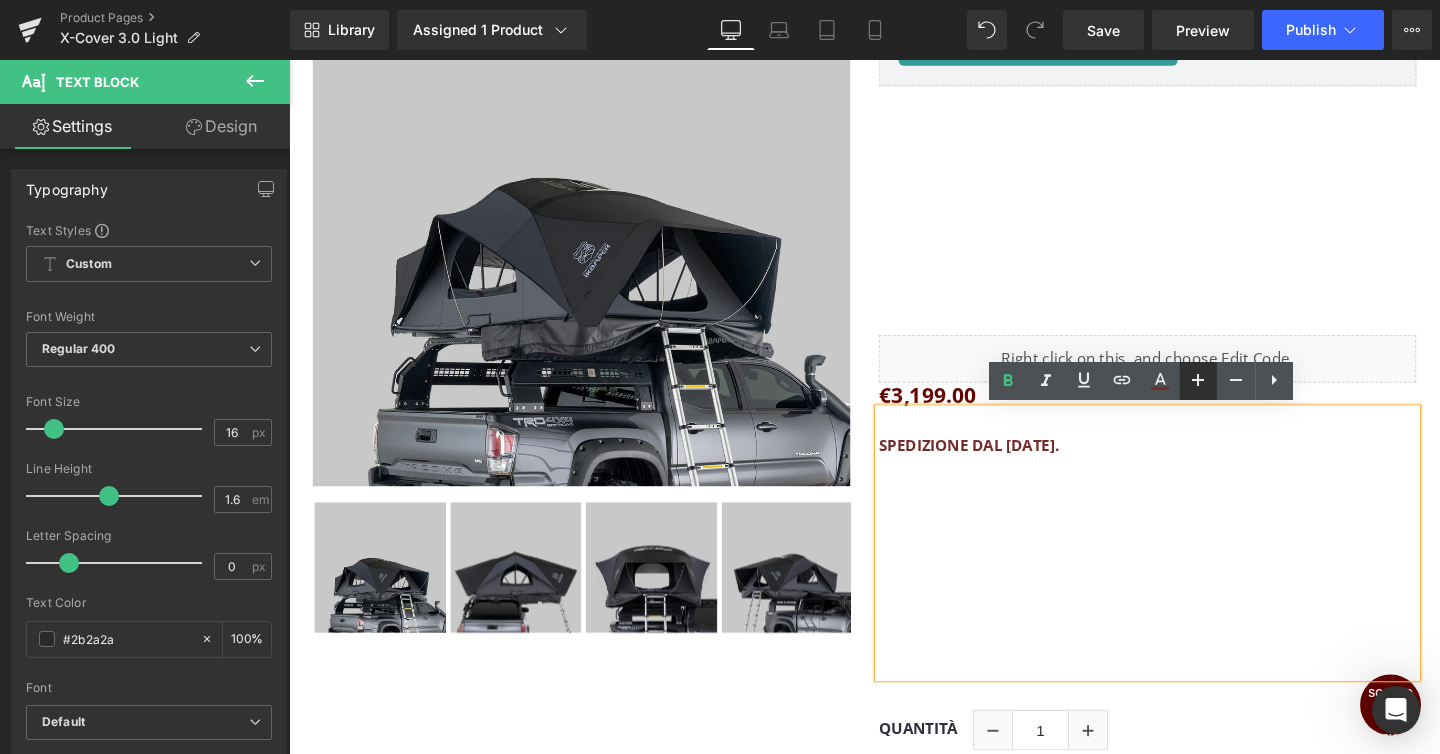 click 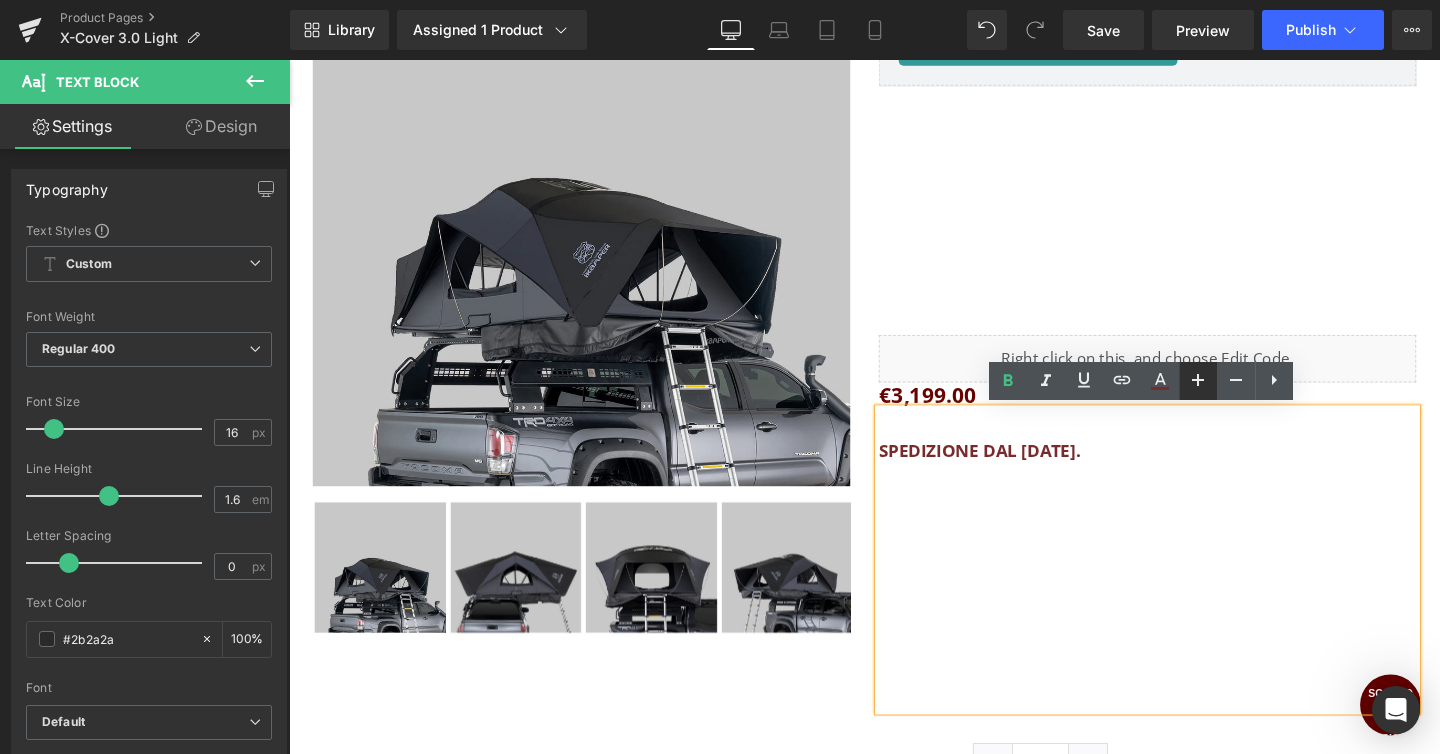 scroll, scrollTop: 10, scrollLeft: 10, axis: both 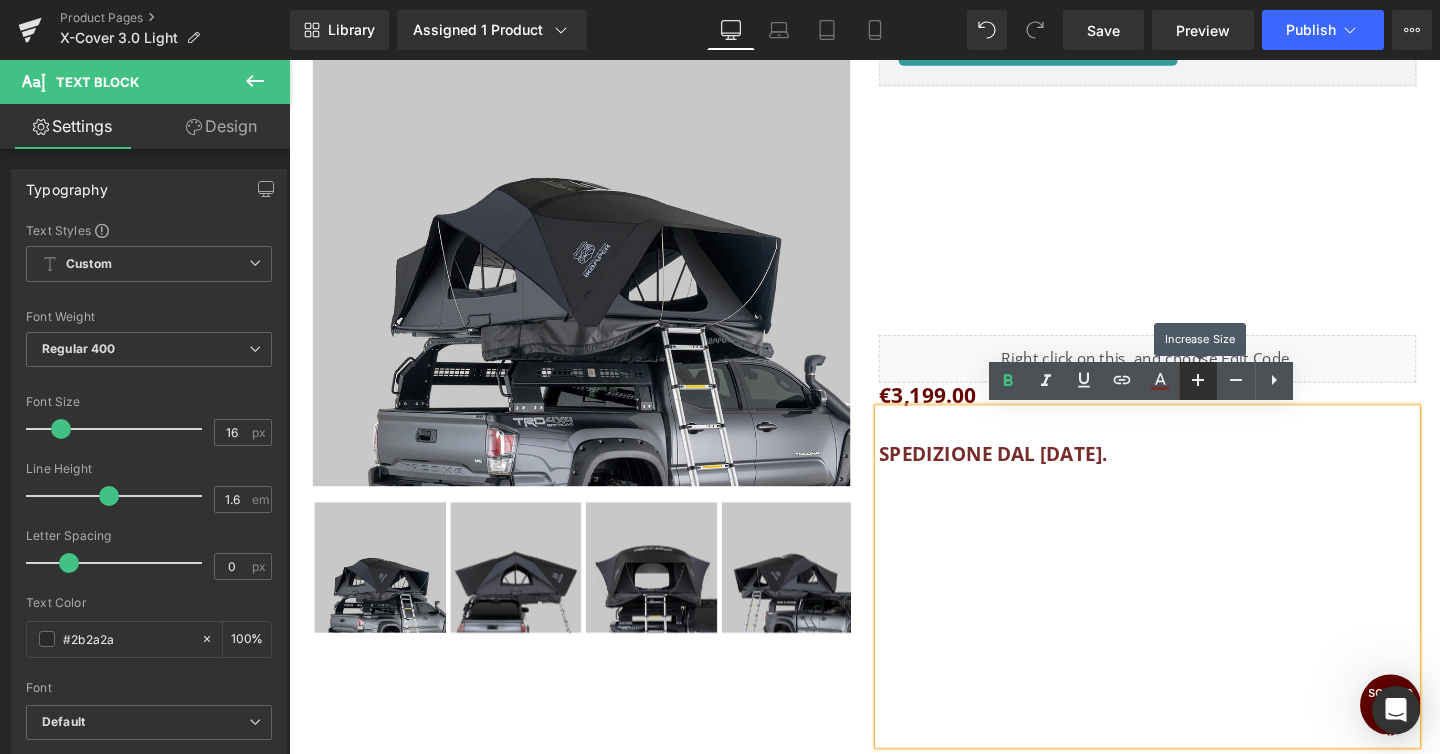 click 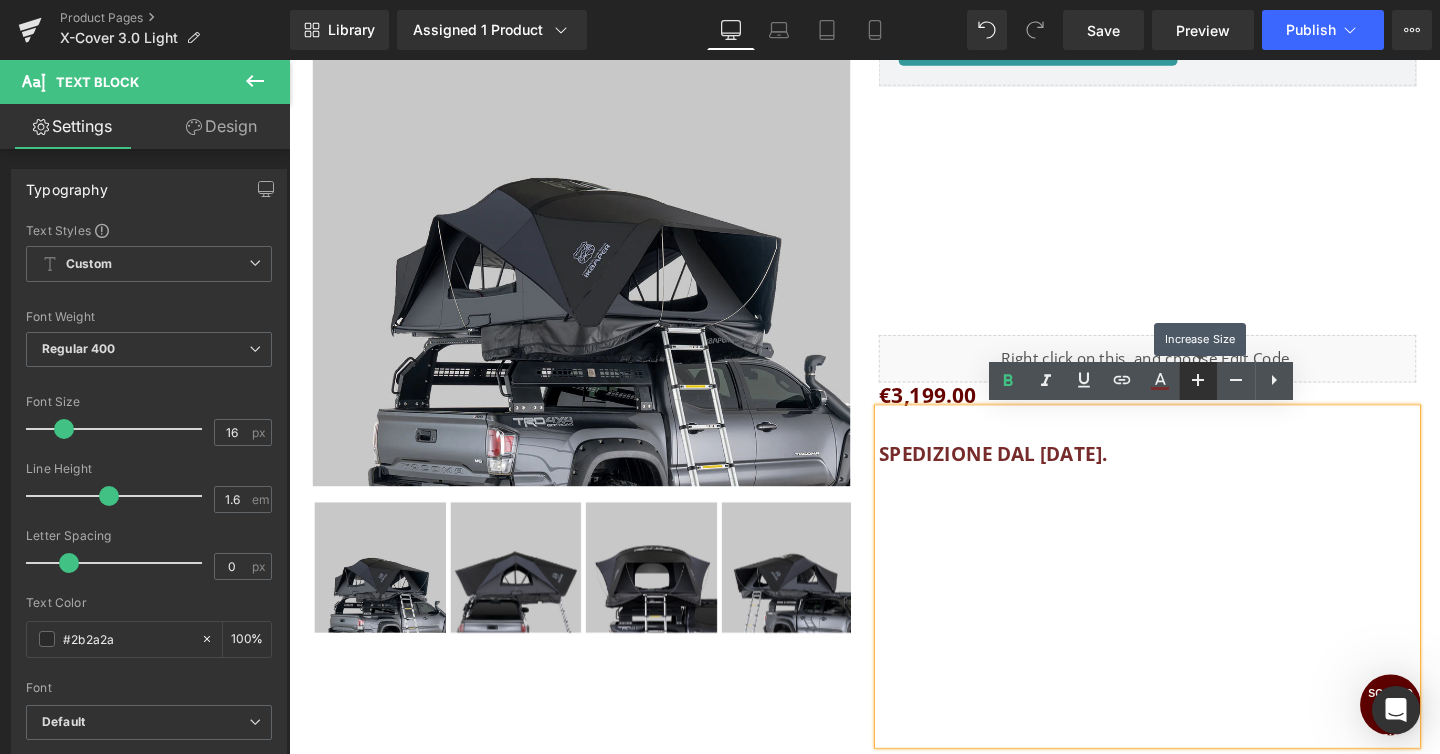 scroll, scrollTop: 9, scrollLeft: 10, axis: both 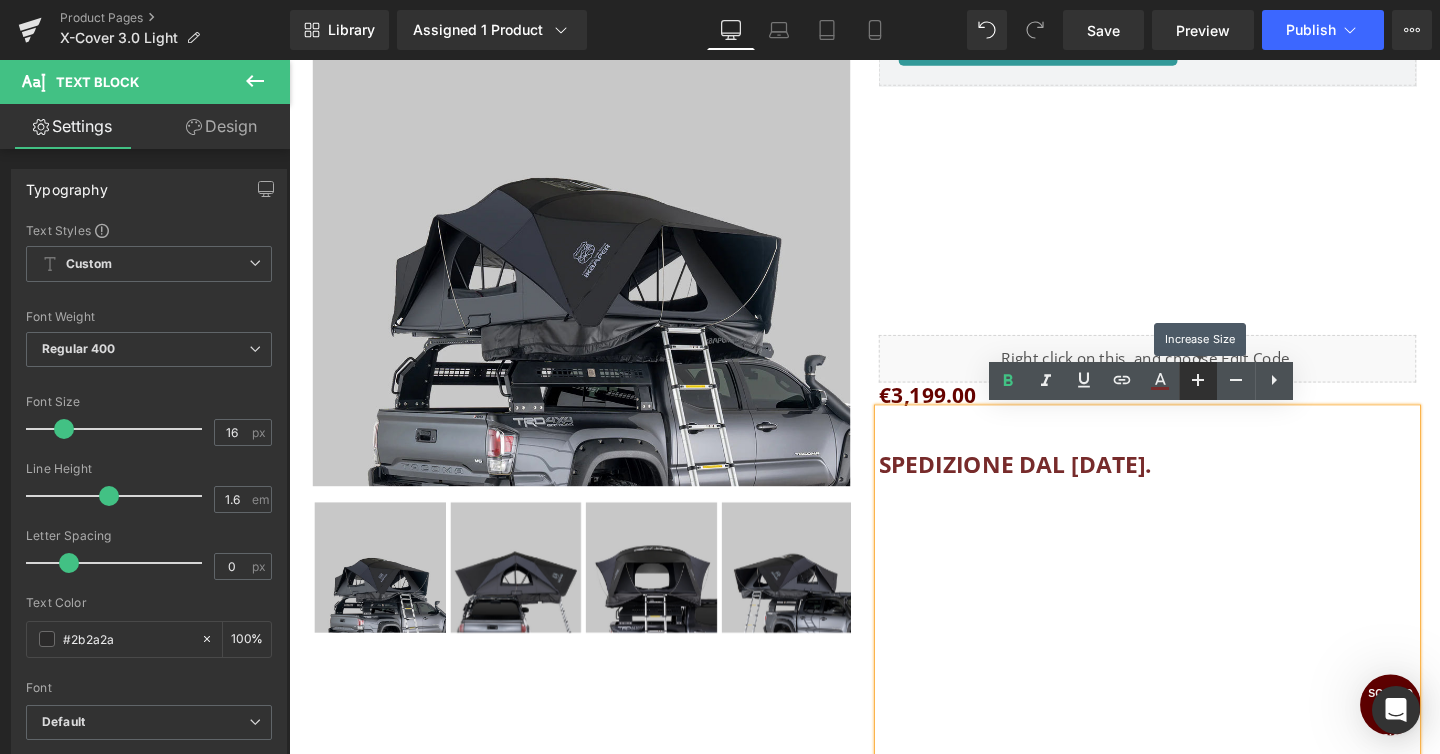 click 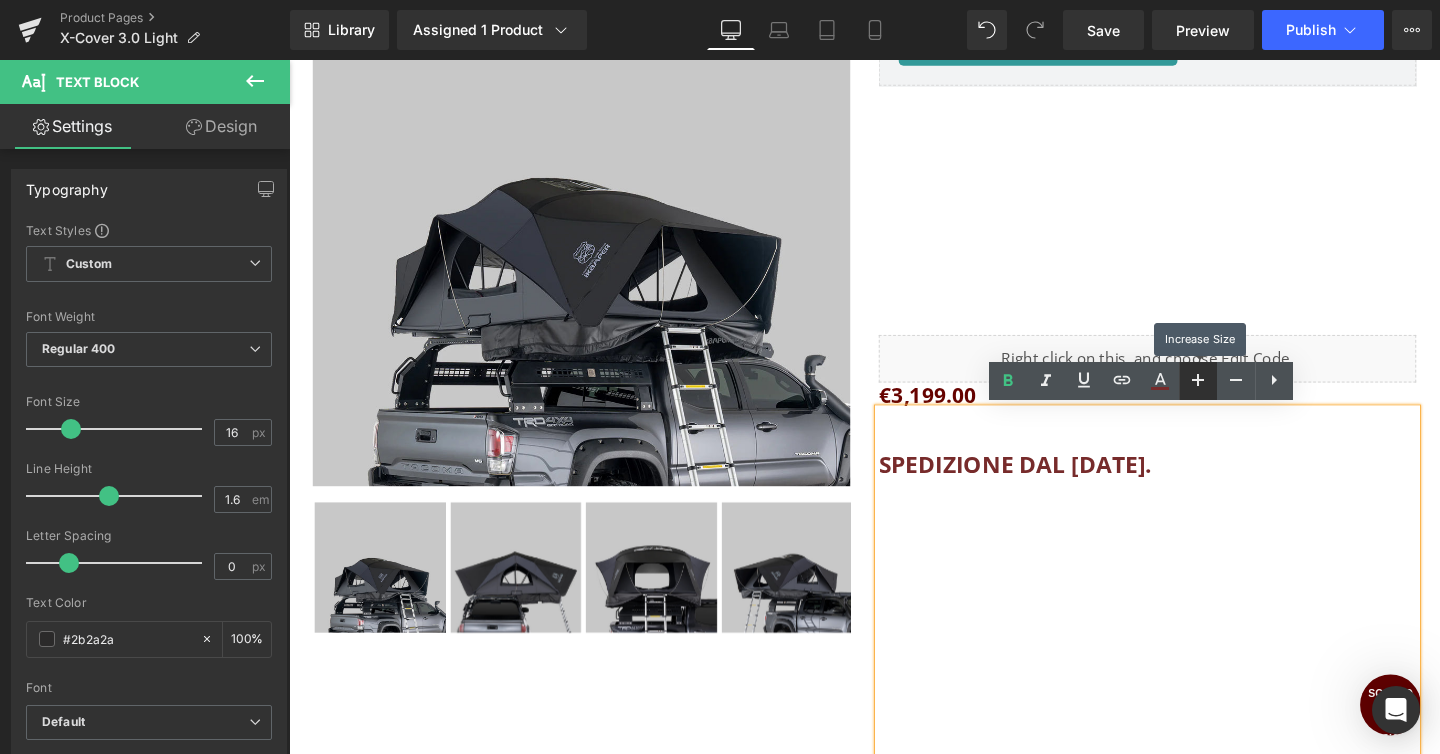 scroll, scrollTop: 10, scrollLeft: 10, axis: both 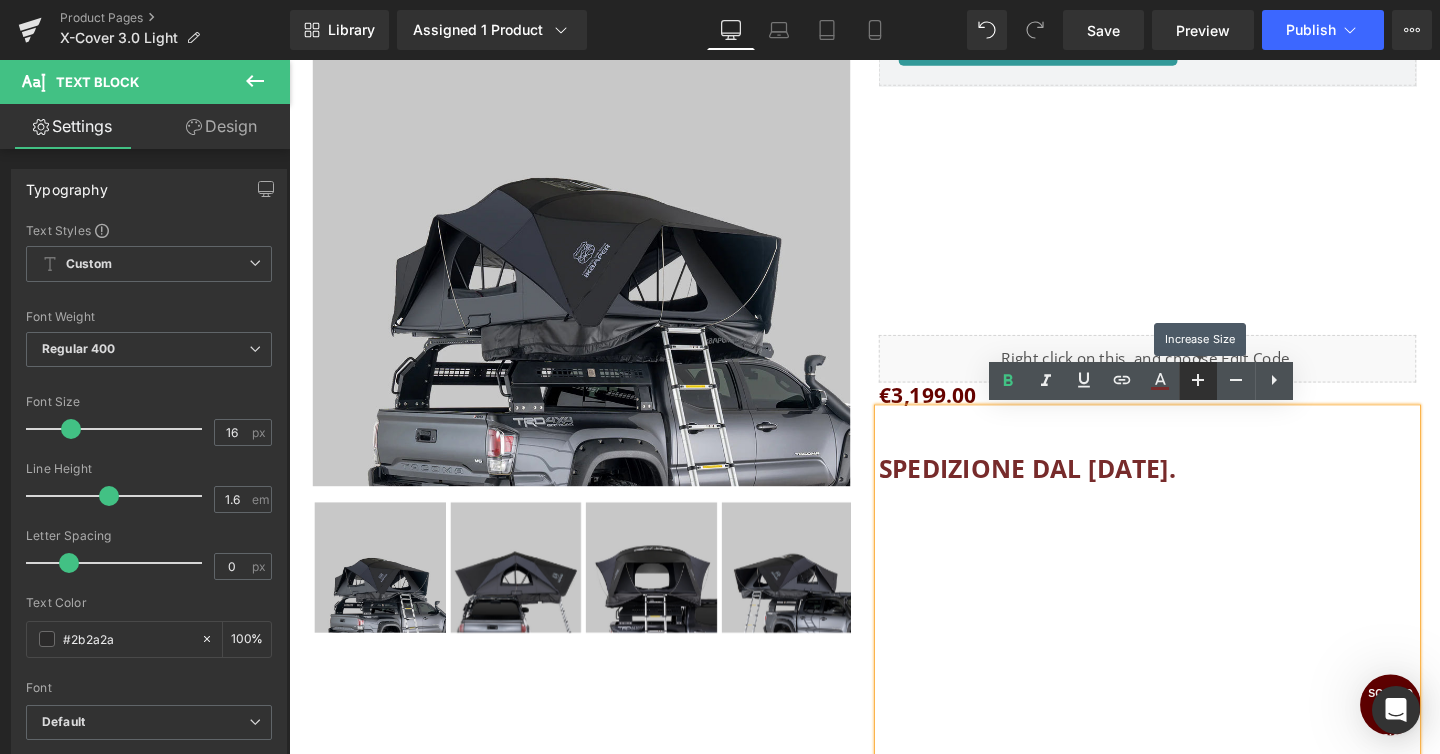 click 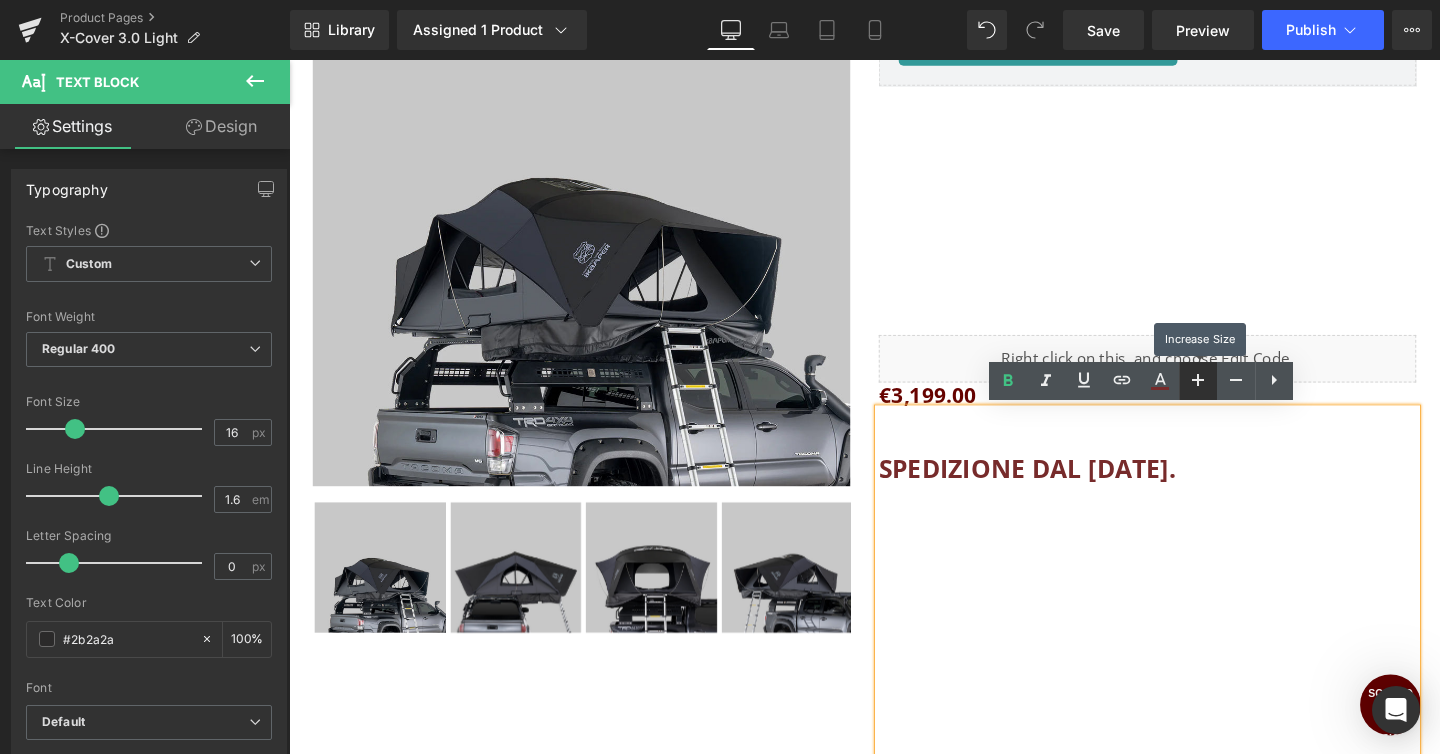 scroll 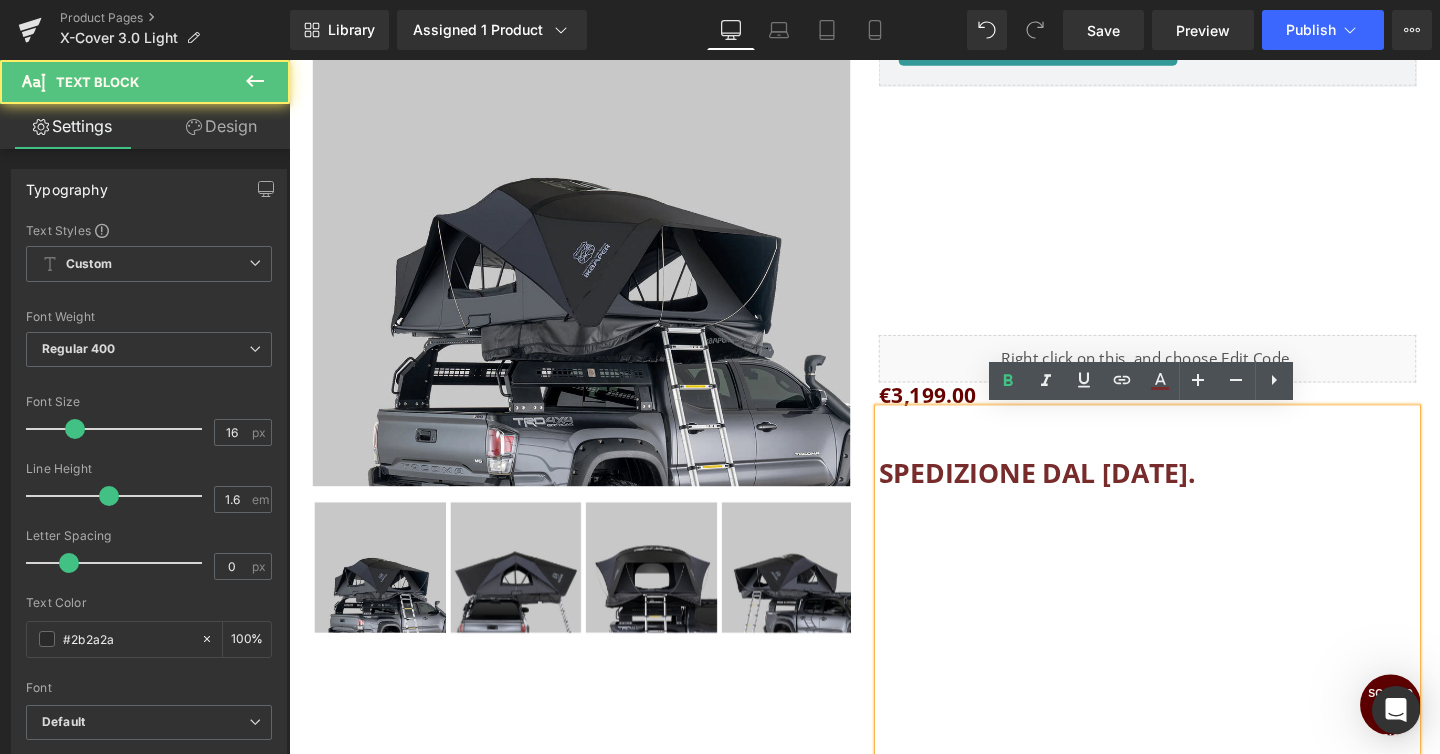 click at bounding box center [1191, 584] 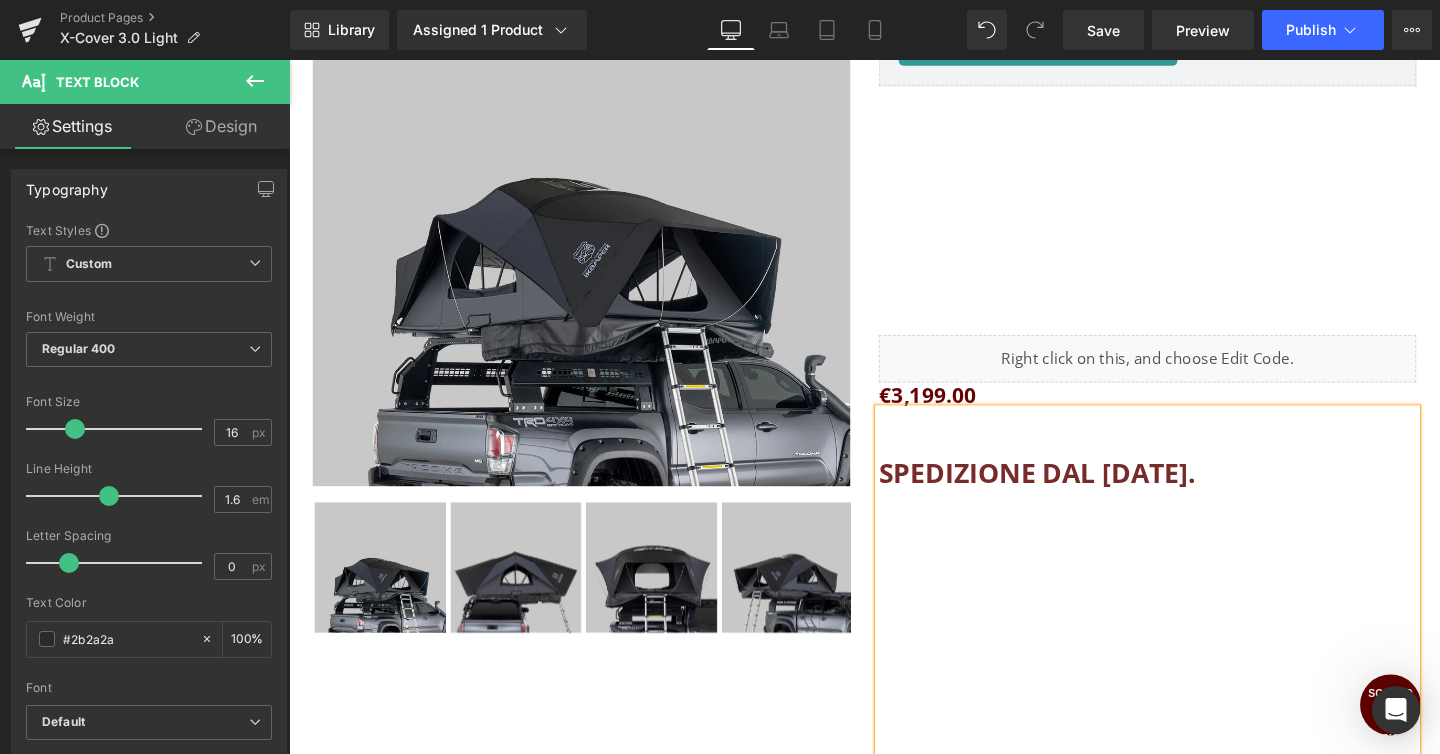 scroll, scrollTop: 10012, scrollLeft: 1210, axis: both 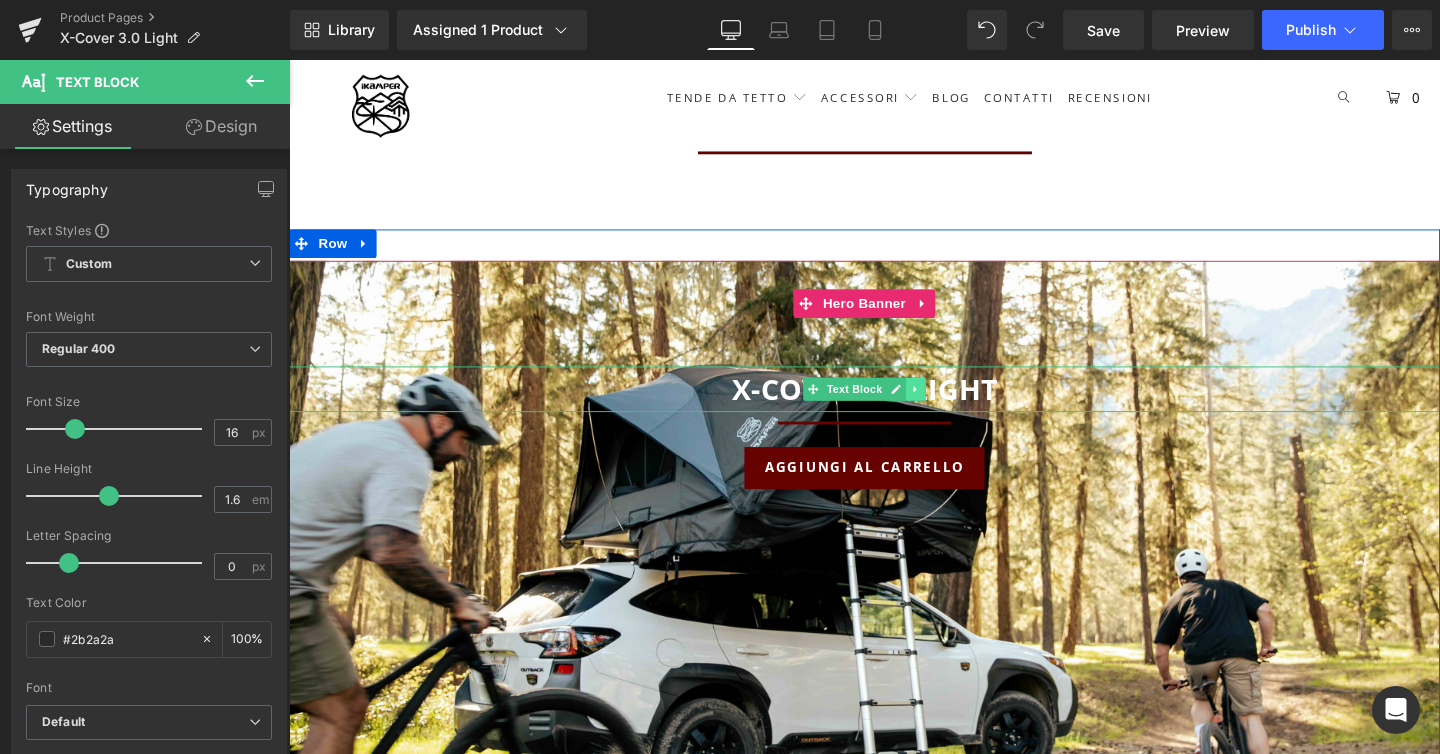 click 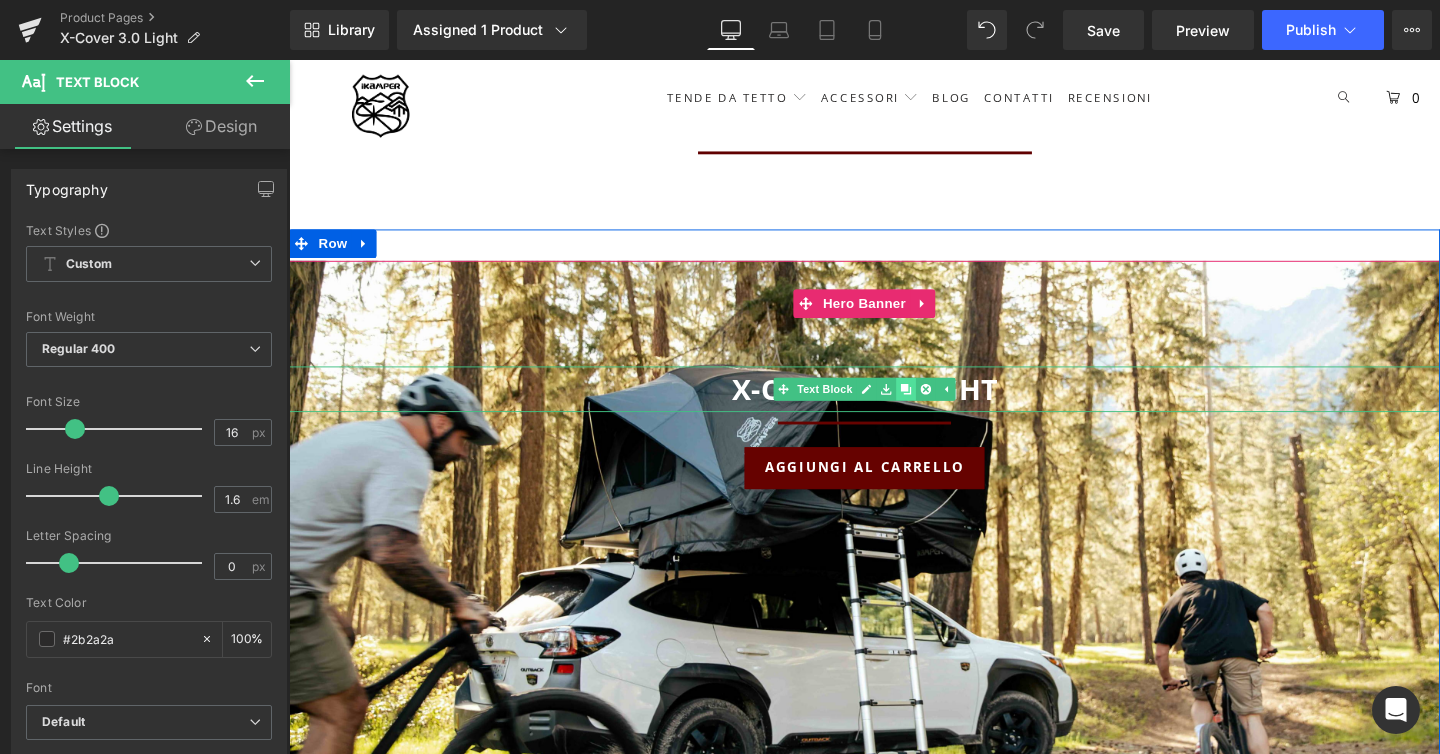 click 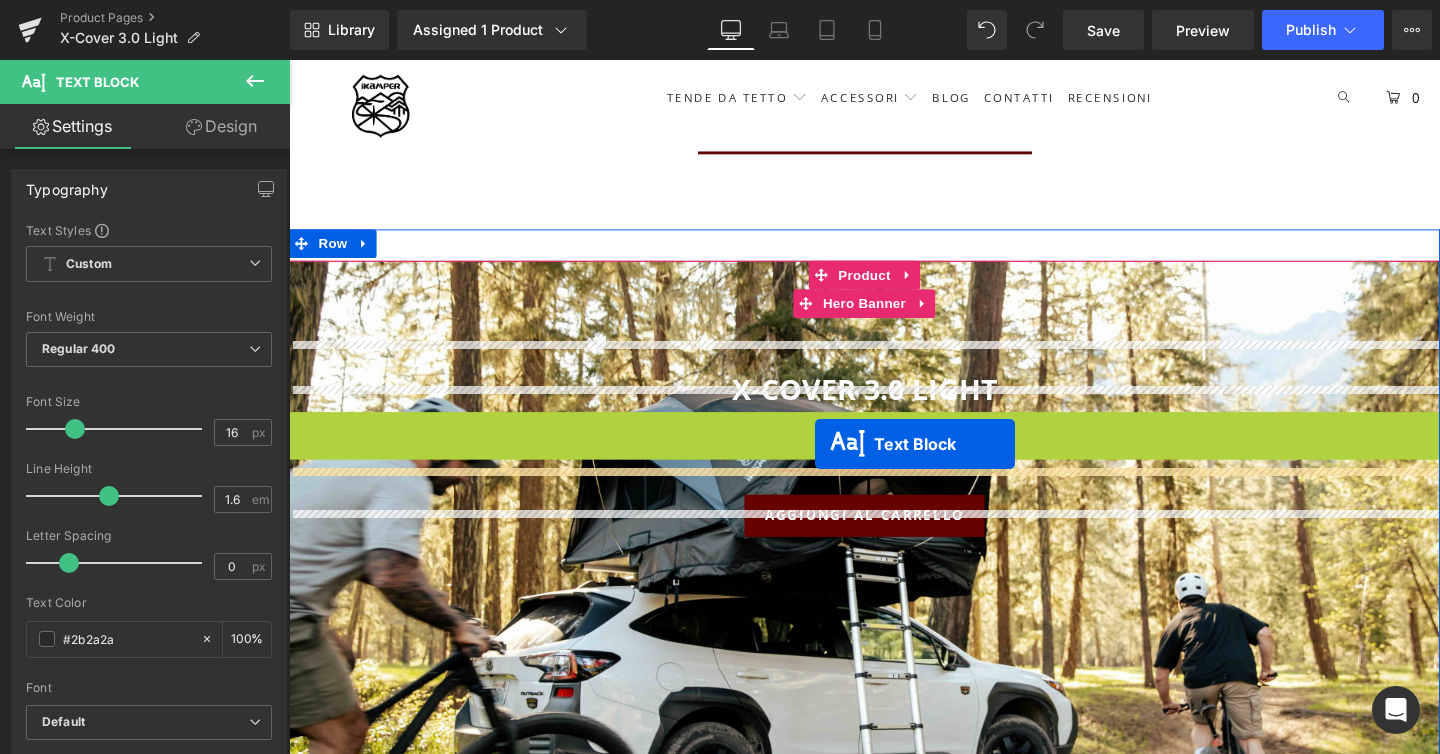 drag, startPoint x: 842, startPoint y: 426, endPoint x: 842, endPoint y: 464, distance: 38 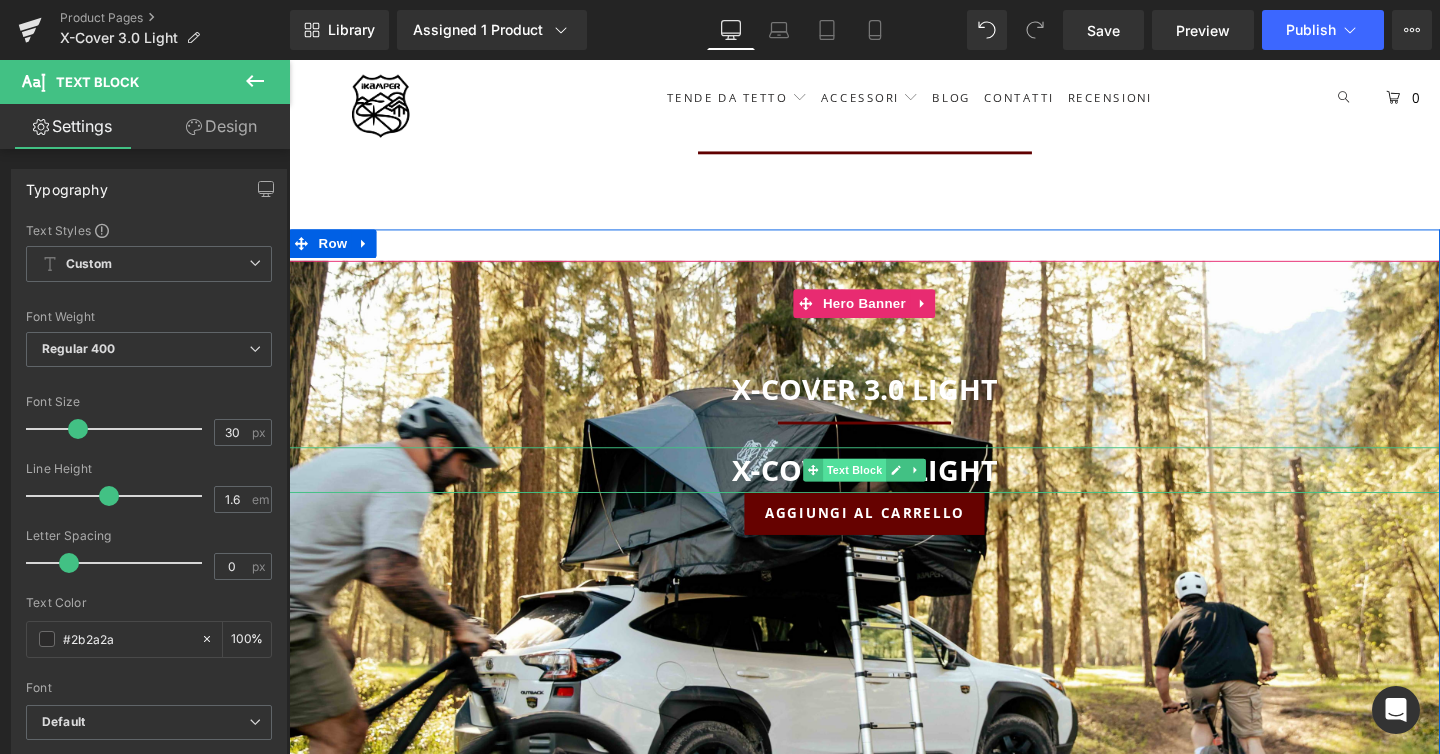 click on "Text Block" at bounding box center (883, 491) 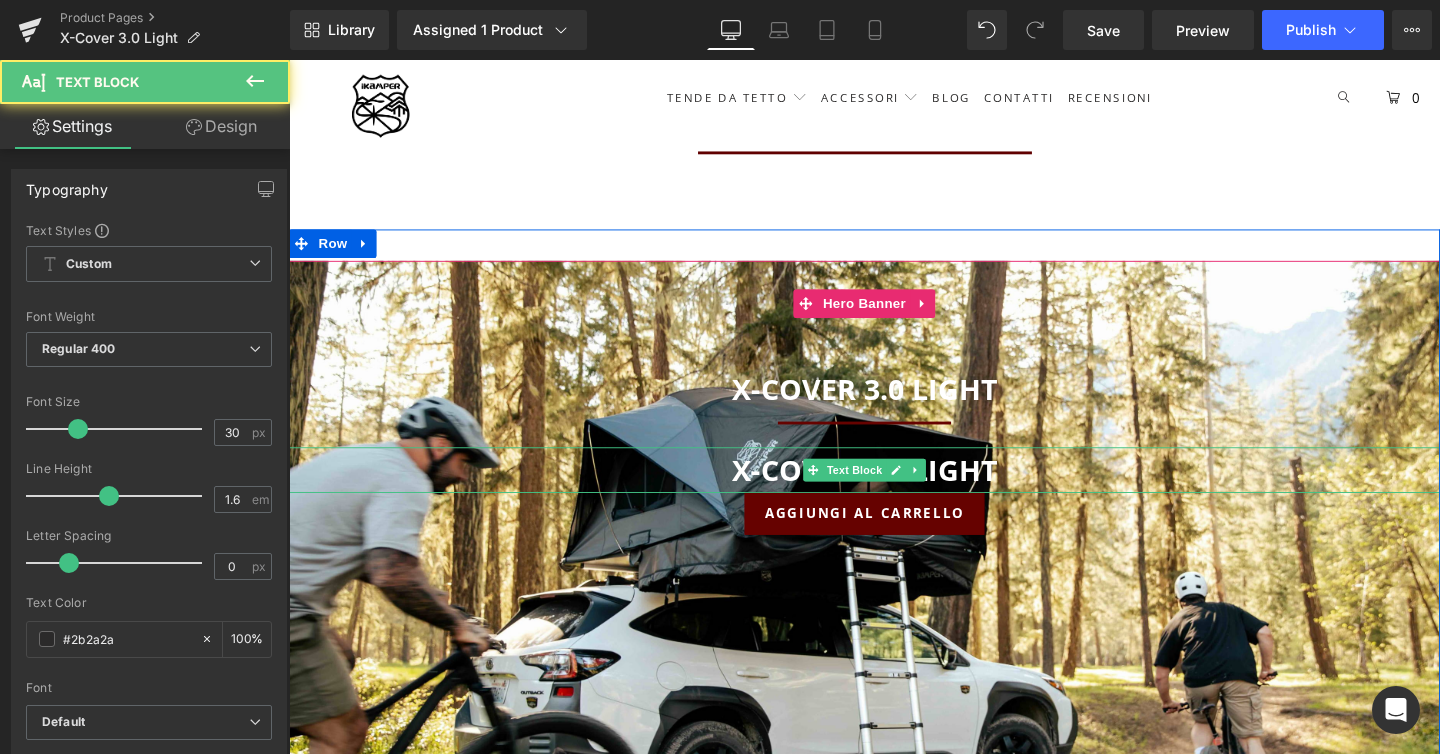 click on "X-COVER 3.0 LIGHT" at bounding box center (894, 490) 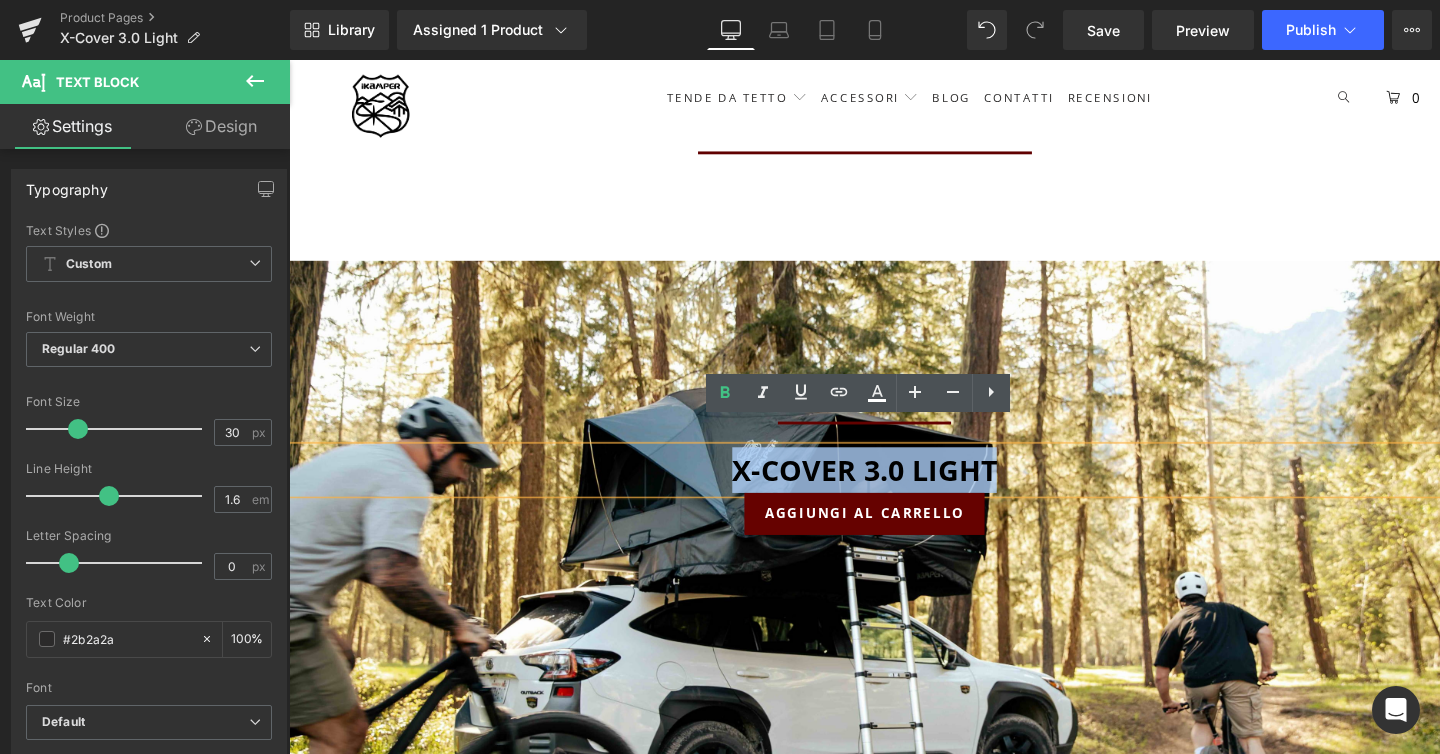 drag, startPoint x: 746, startPoint y: 466, endPoint x: 1081, endPoint y: 466, distance: 335 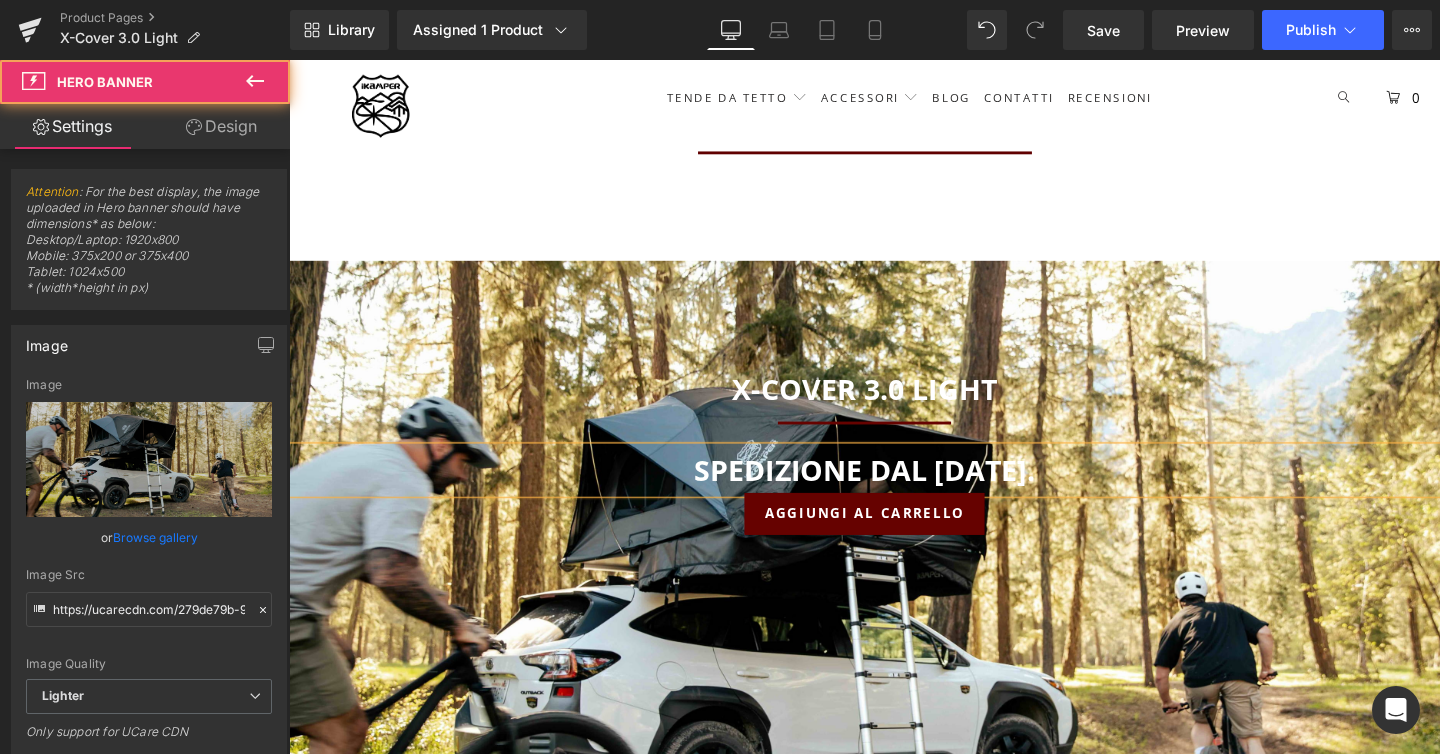 click at bounding box center [894, 630] 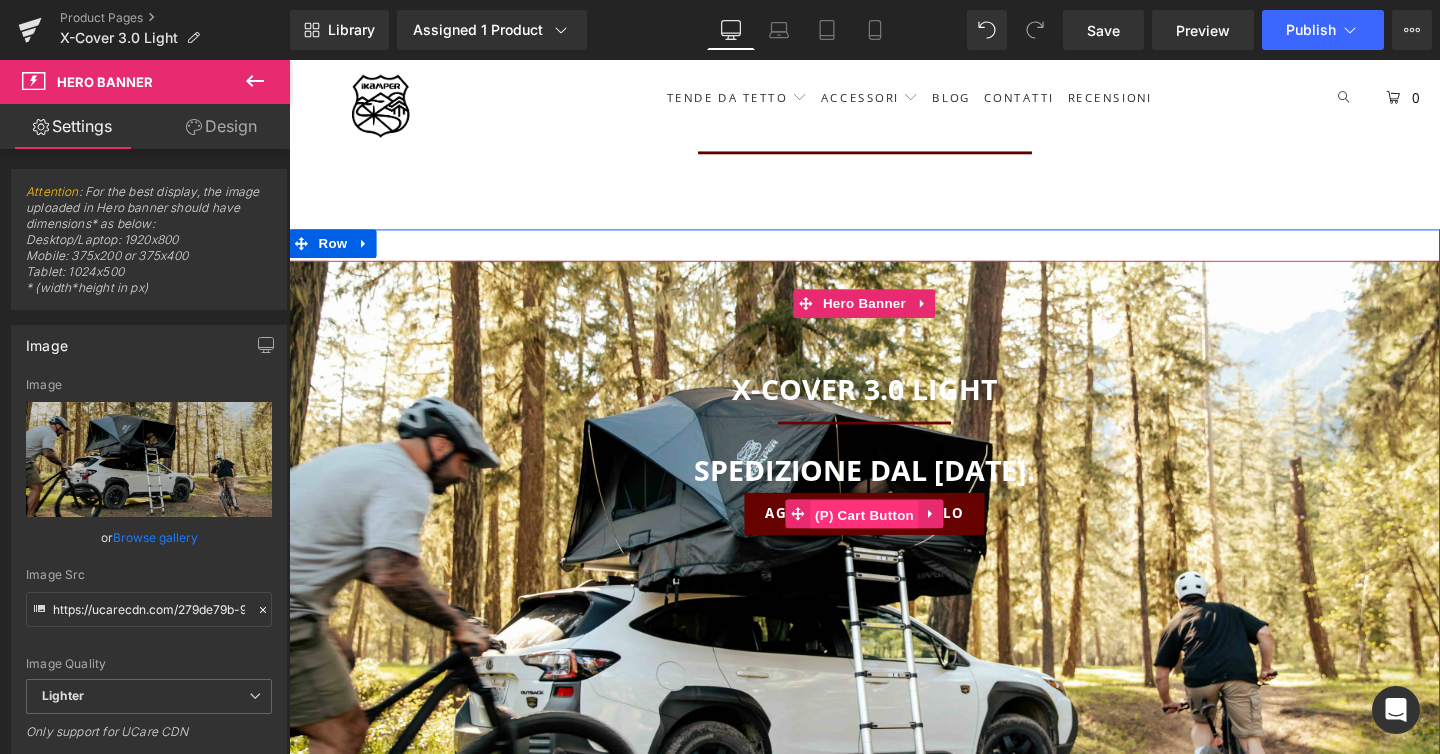 click on "(P) Cart Button" at bounding box center (894, 538) 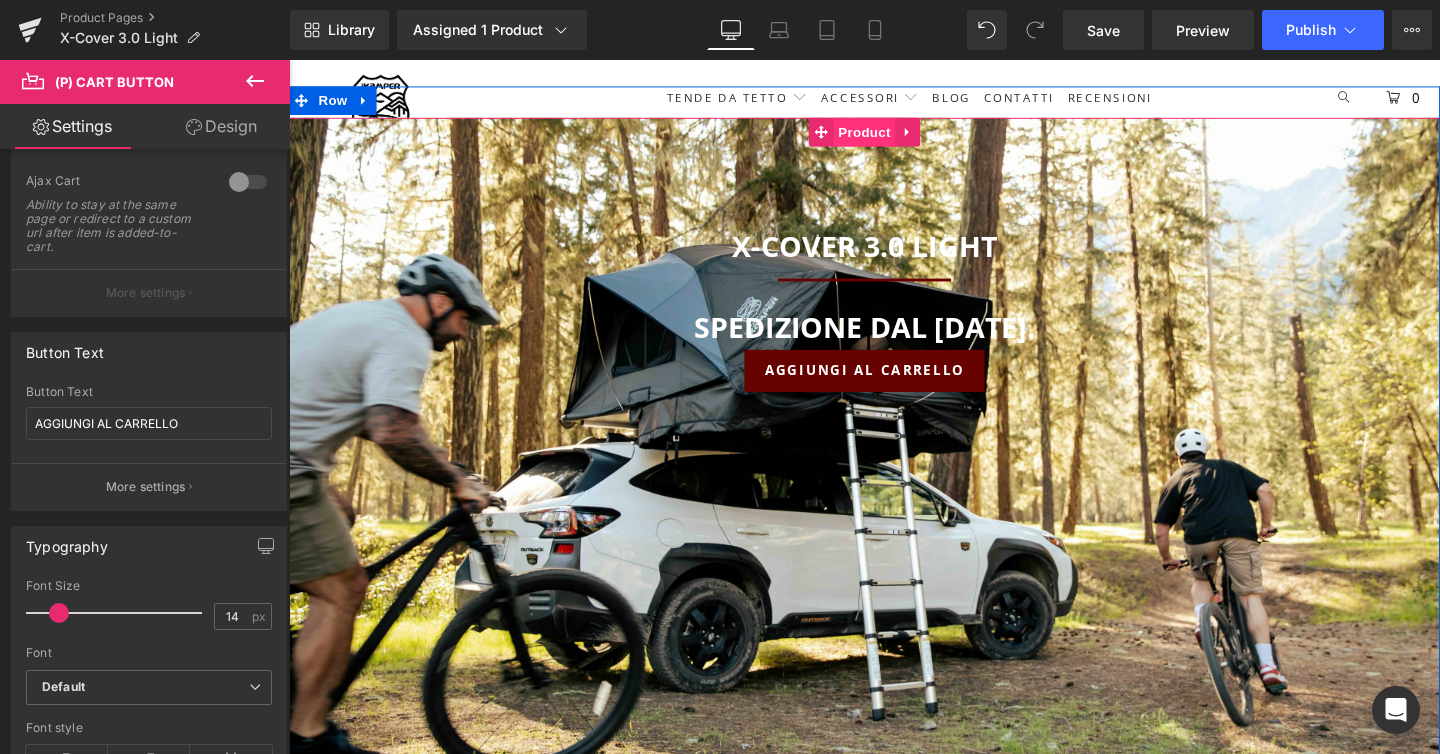 click on "Product" at bounding box center (894, 136) 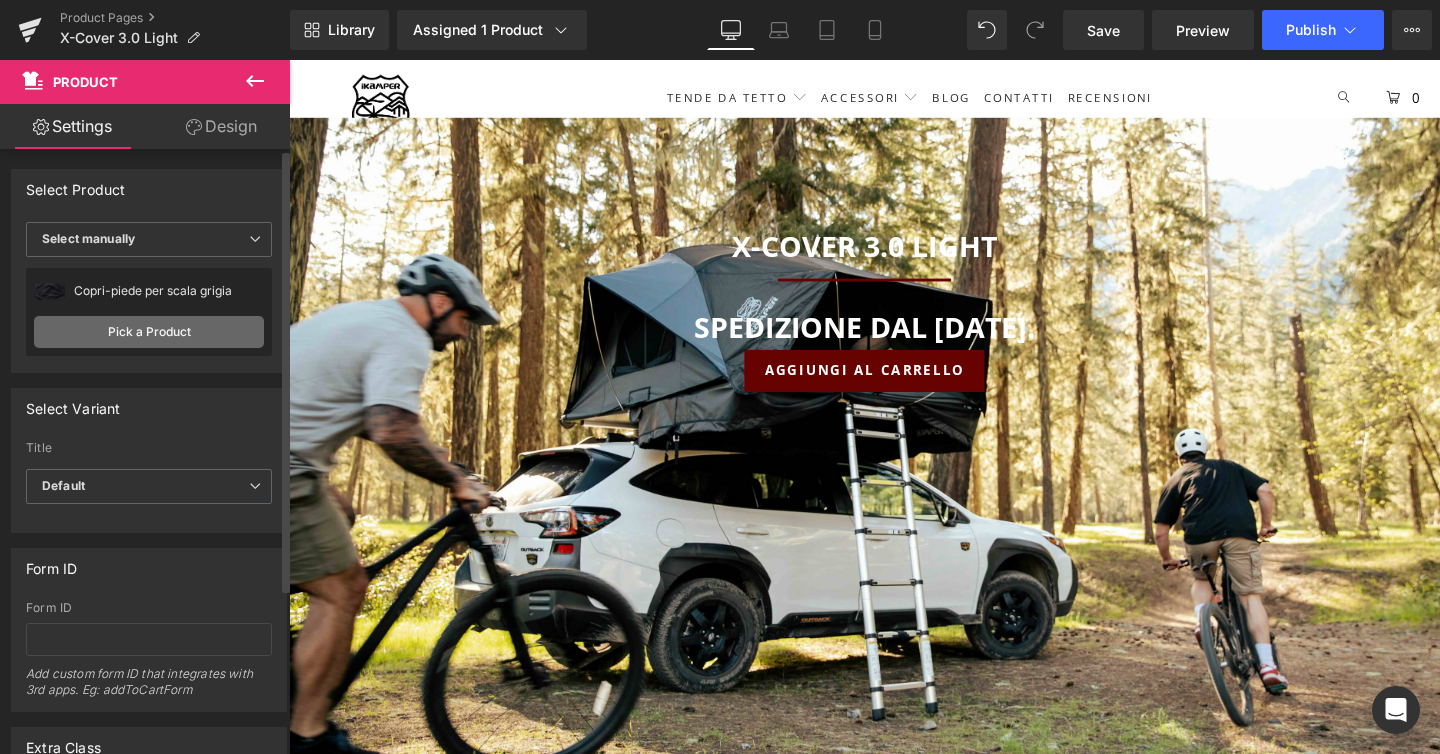 click on "Pick a Product" at bounding box center (149, 332) 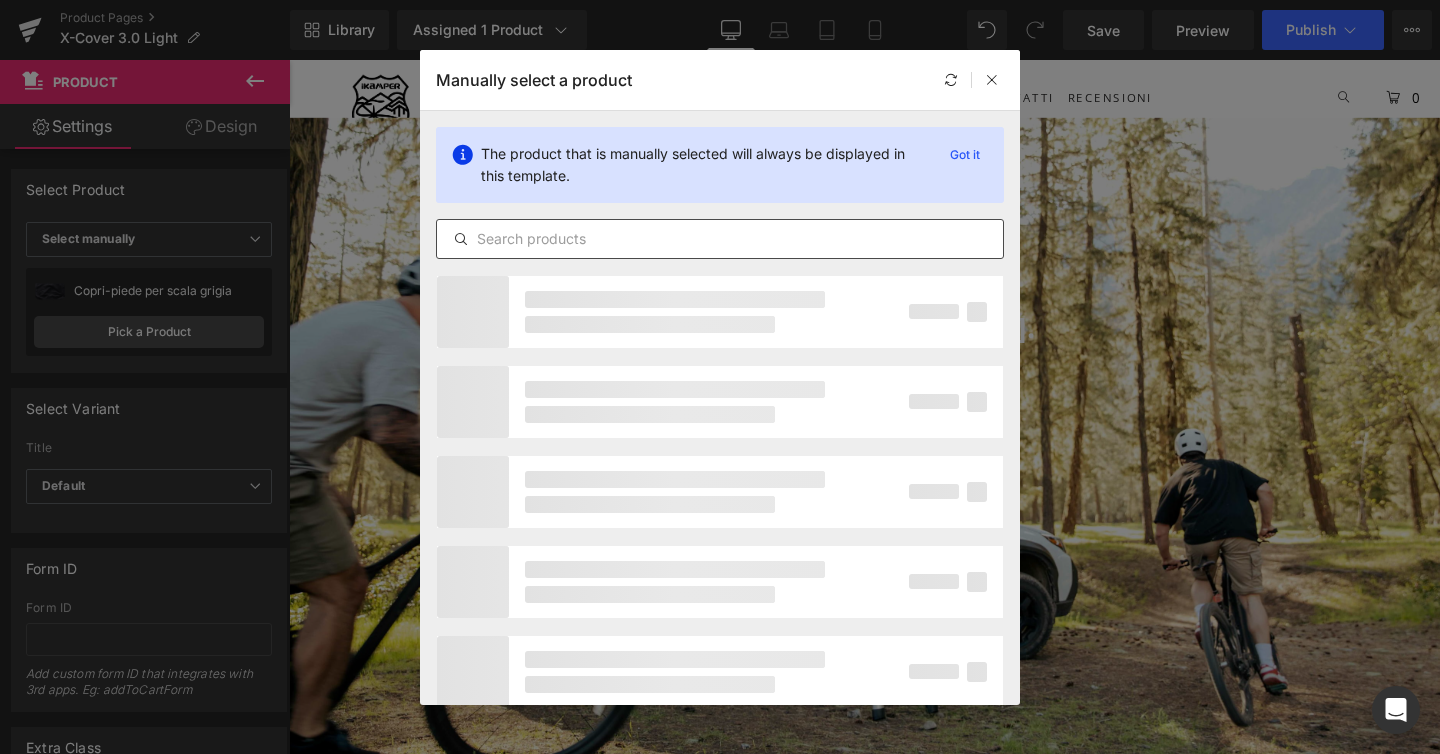 click at bounding box center (720, 239) 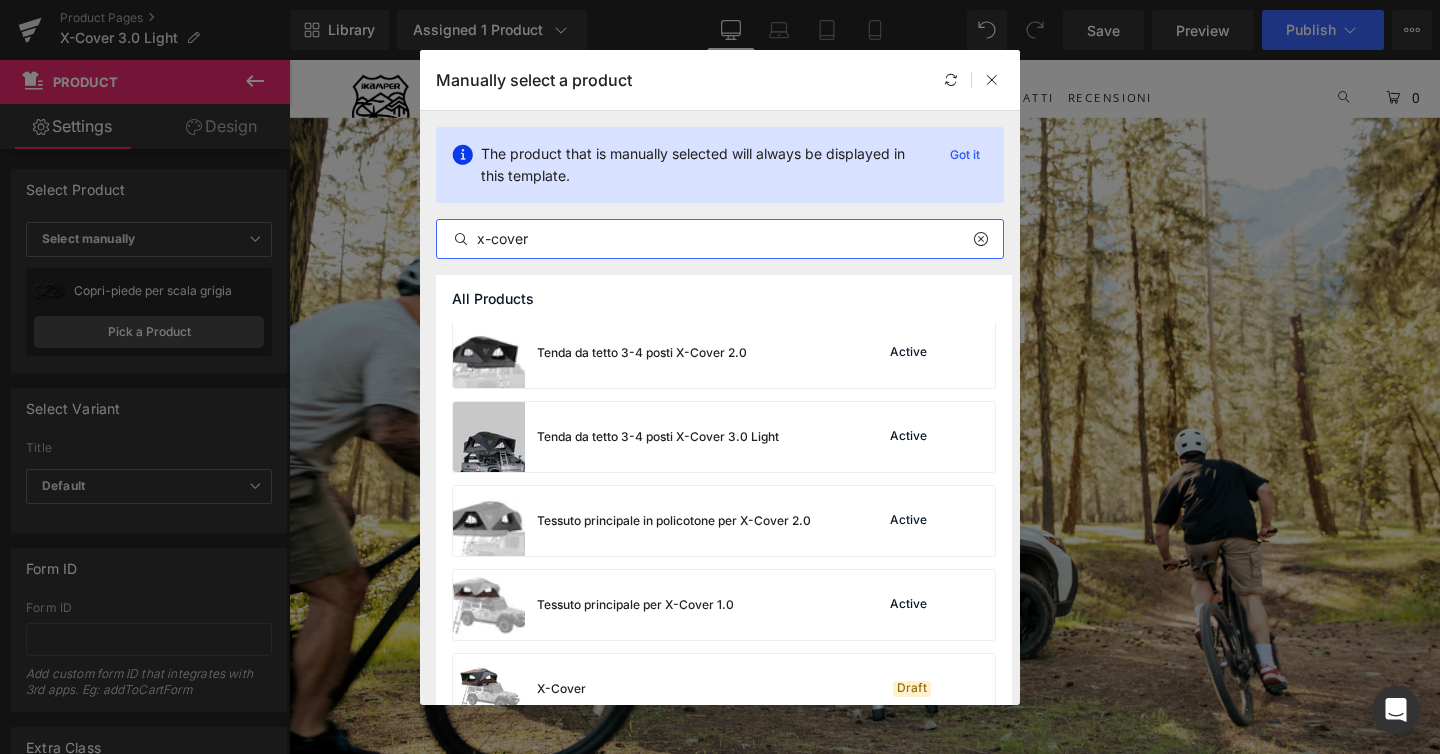 scroll, scrollTop: 176, scrollLeft: 0, axis: vertical 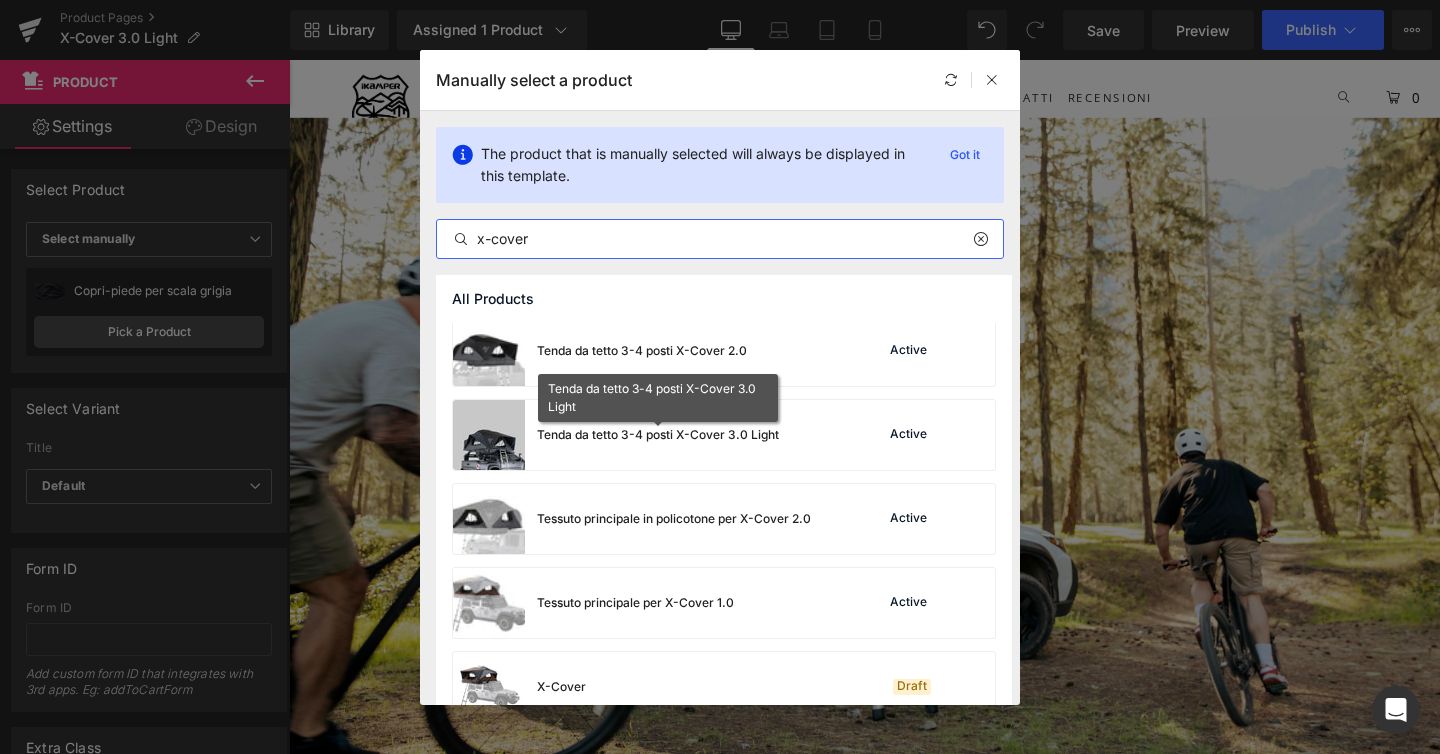 type on "x-cover" 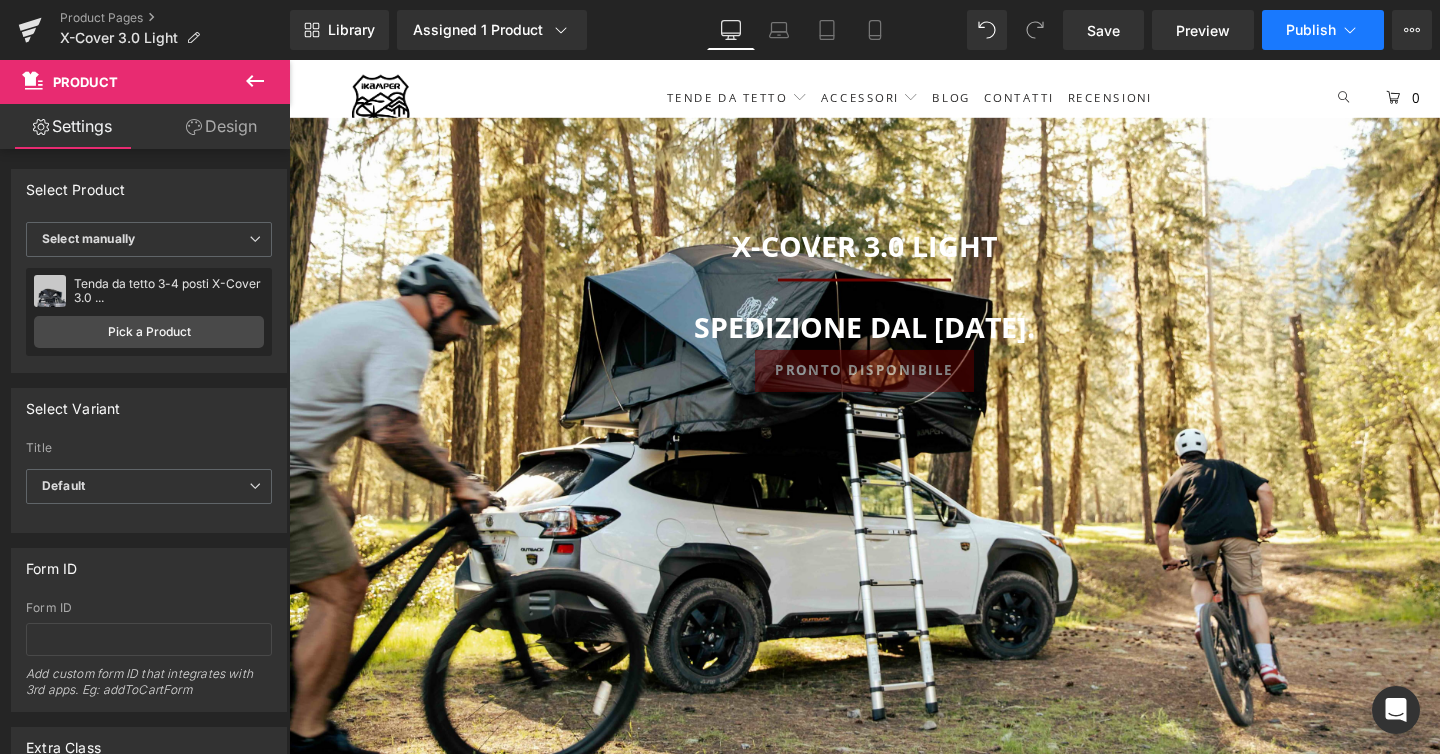 click 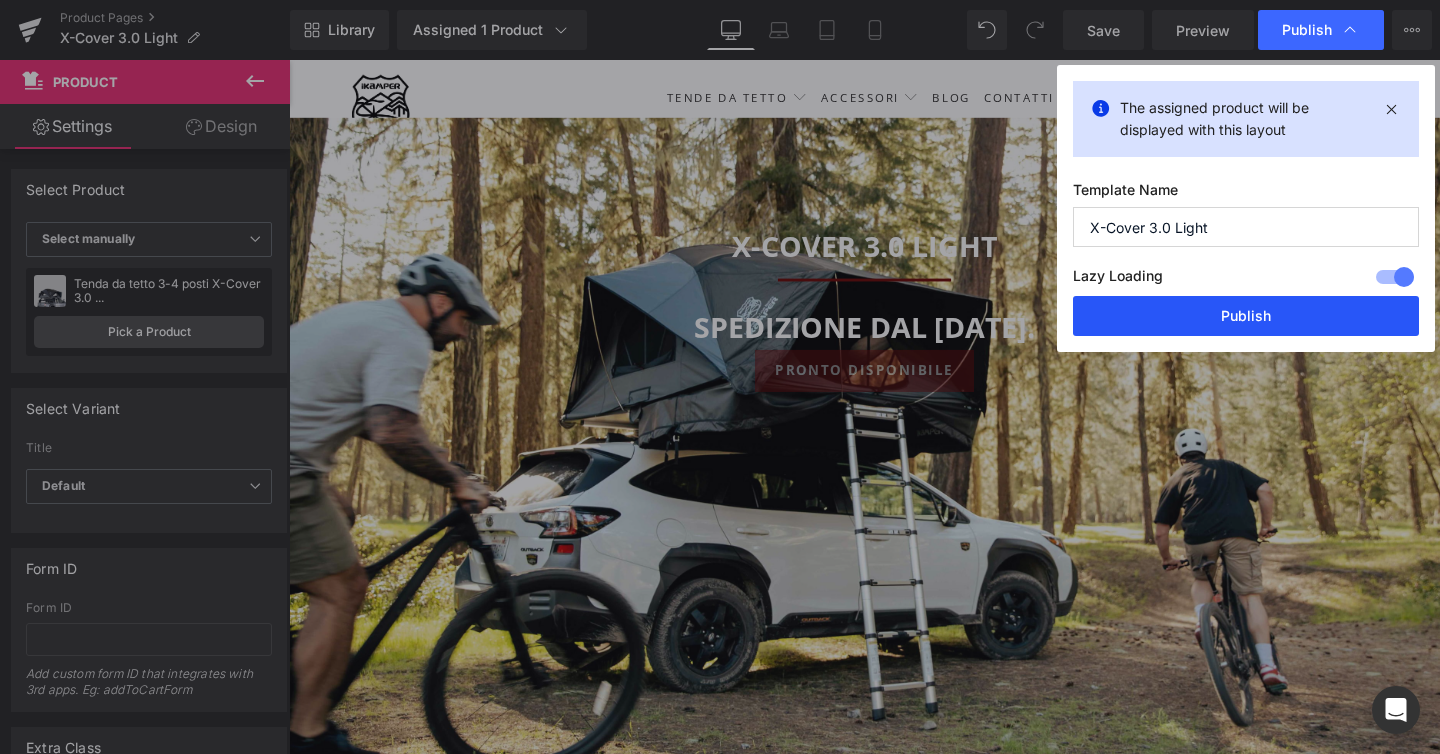 click on "Publish" at bounding box center [1246, 316] 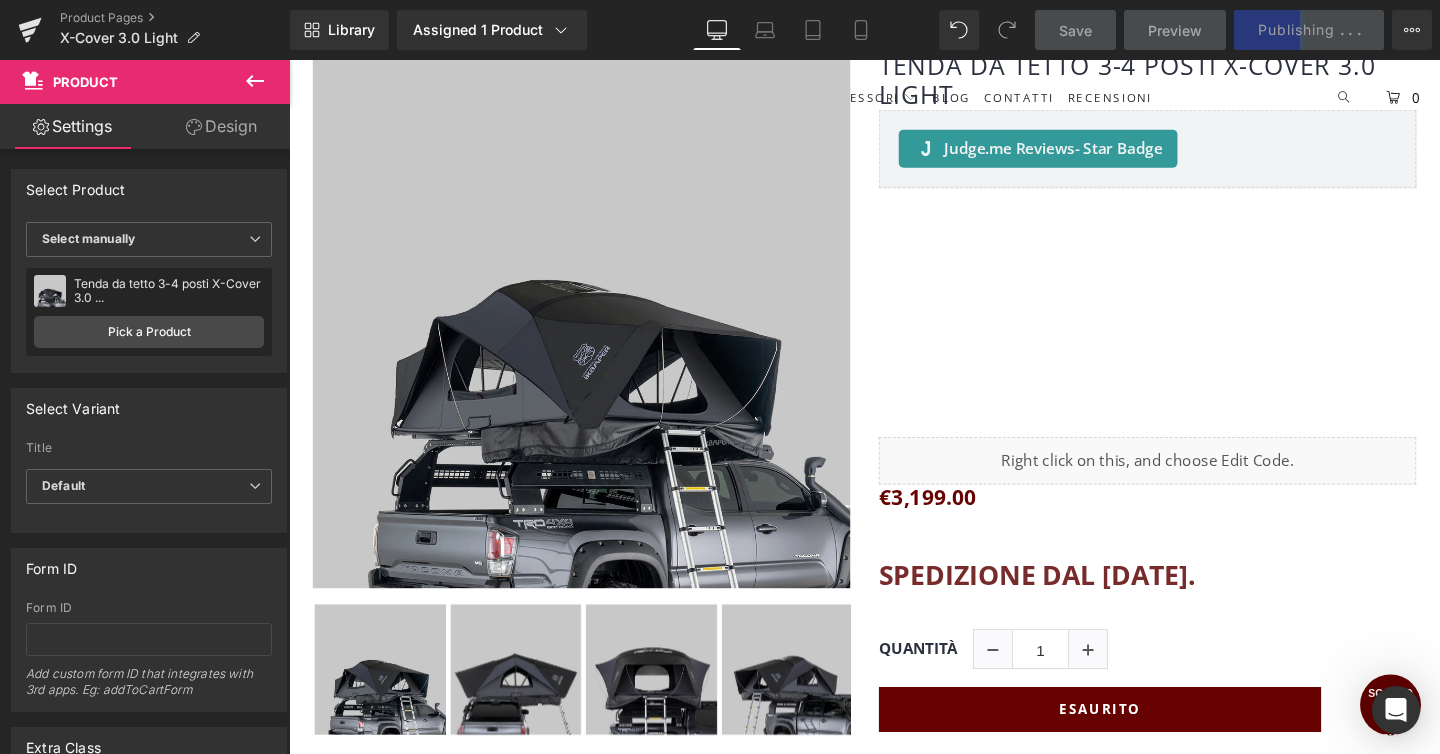 scroll, scrollTop: 0, scrollLeft: 0, axis: both 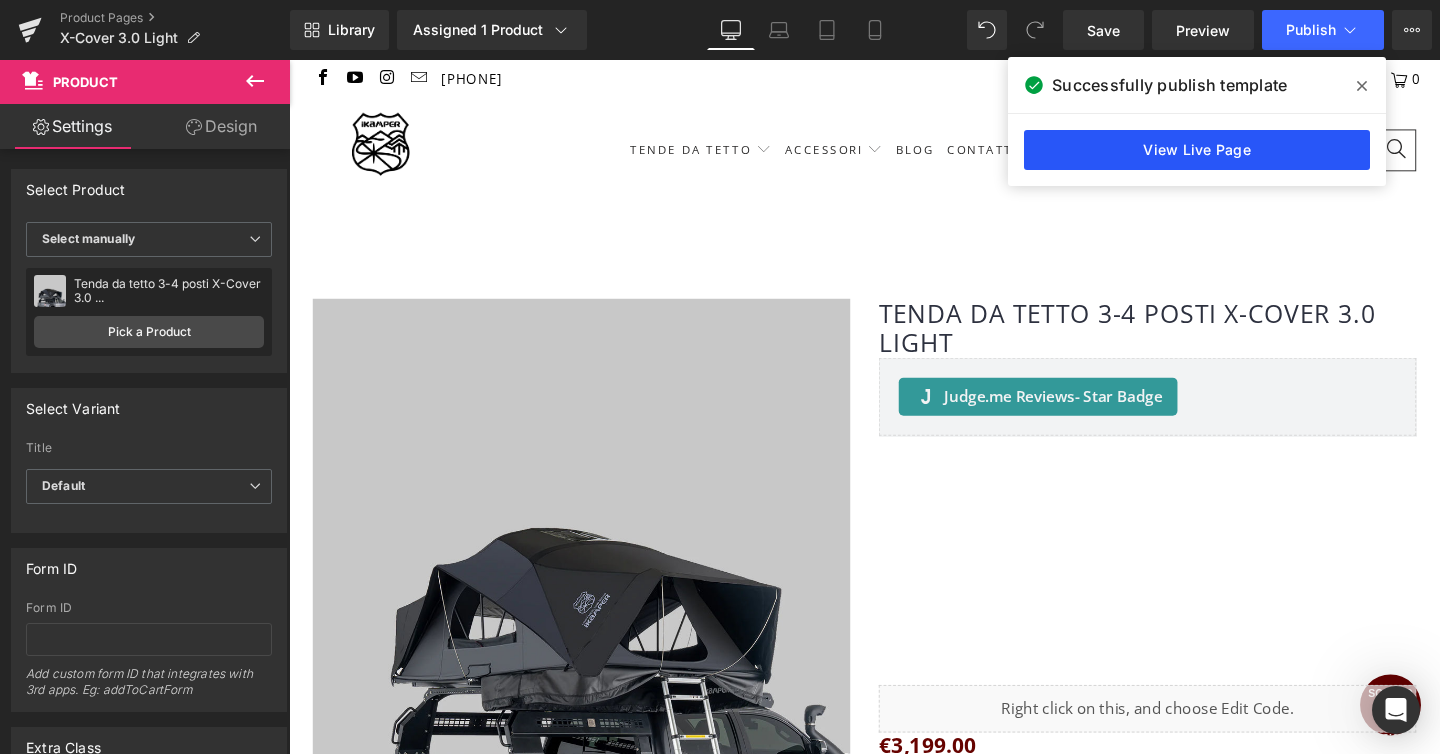 click on "View Live Page" at bounding box center [1197, 150] 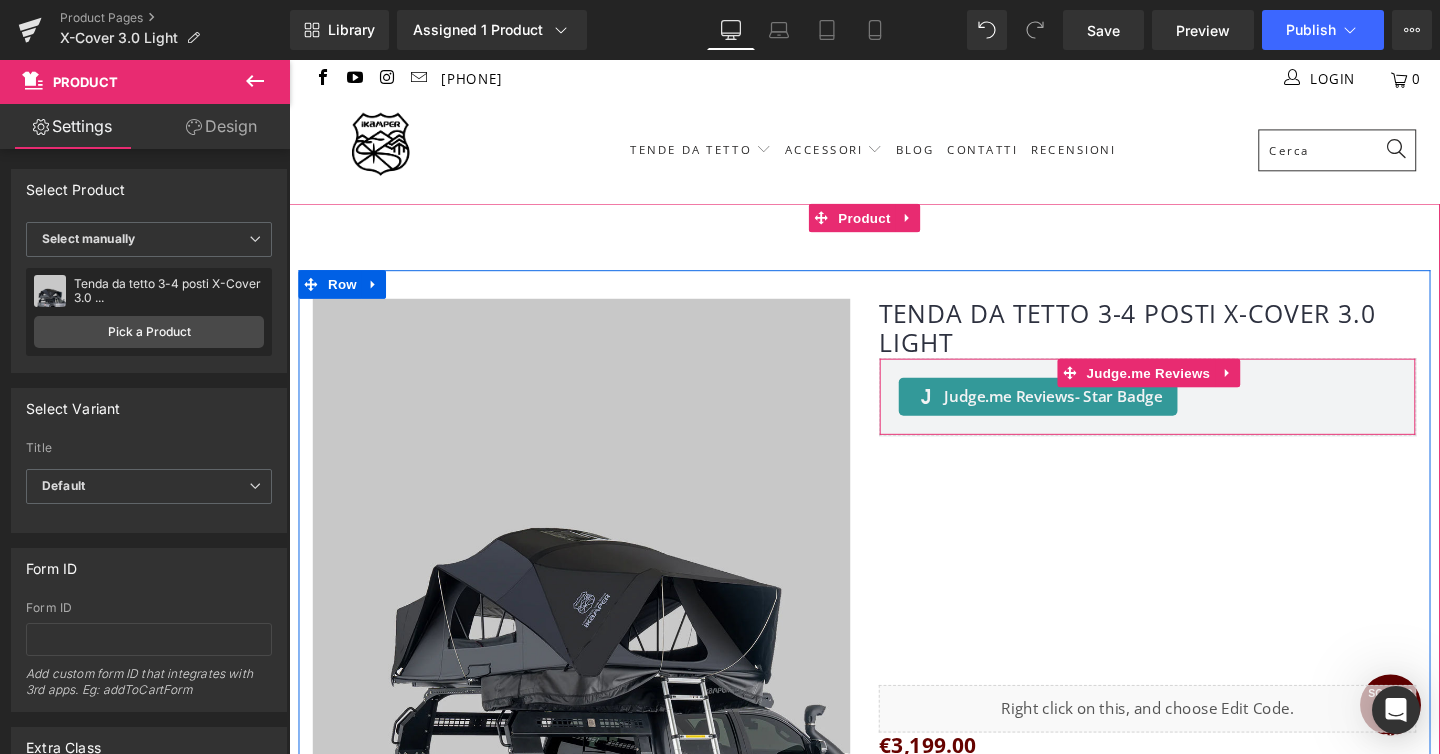 scroll, scrollTop: 608, scrollLeft: 0, axis: vertical 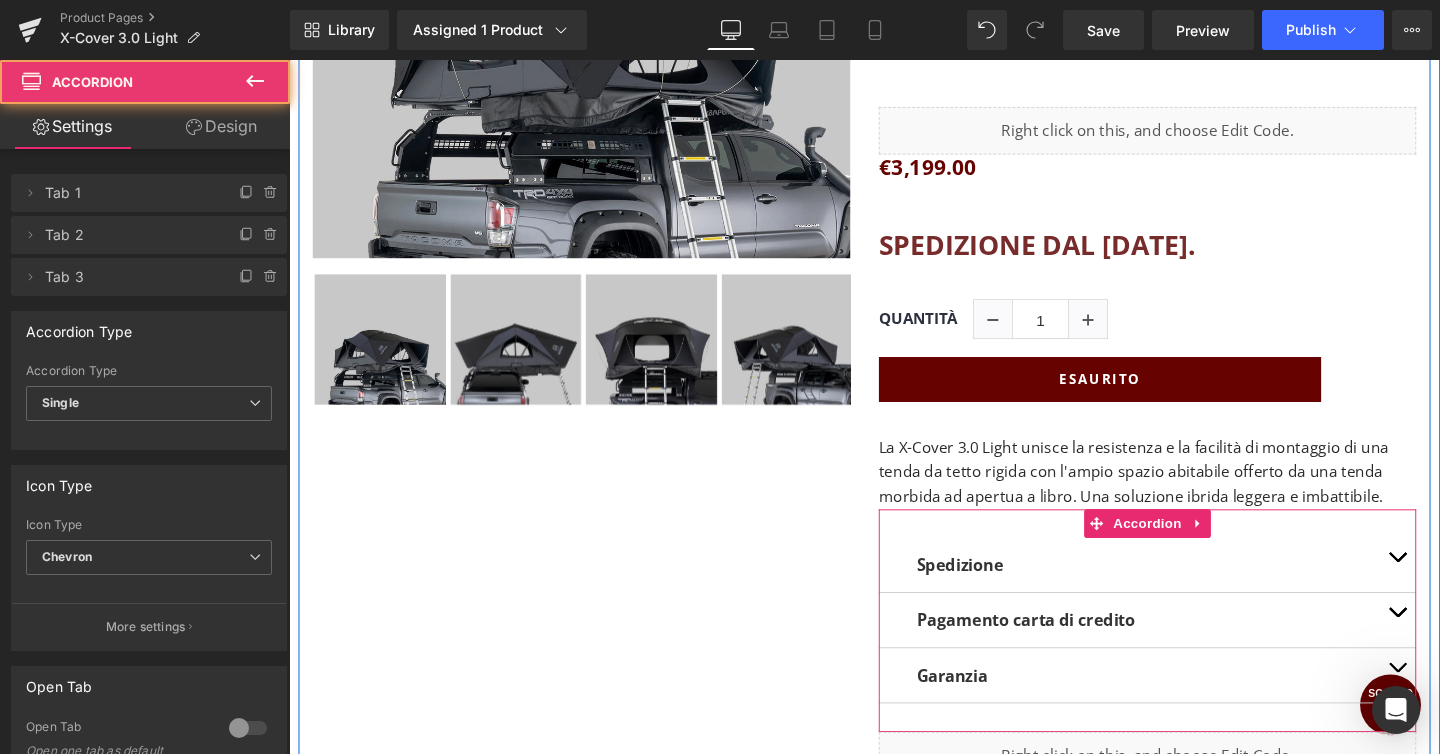 click at bounding box center [1454, 590] 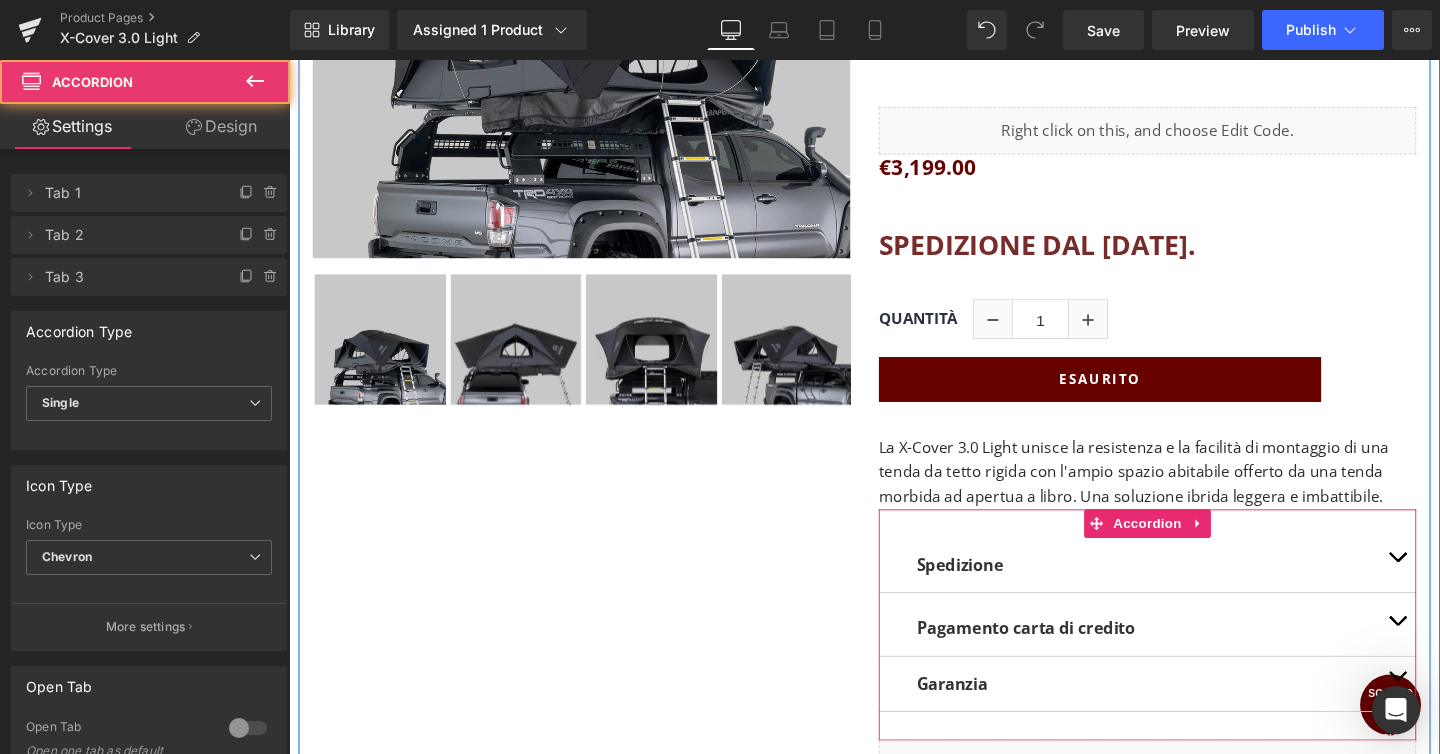 scroll, scrollTop: 9805, scrollLeft: 1210, axis: both 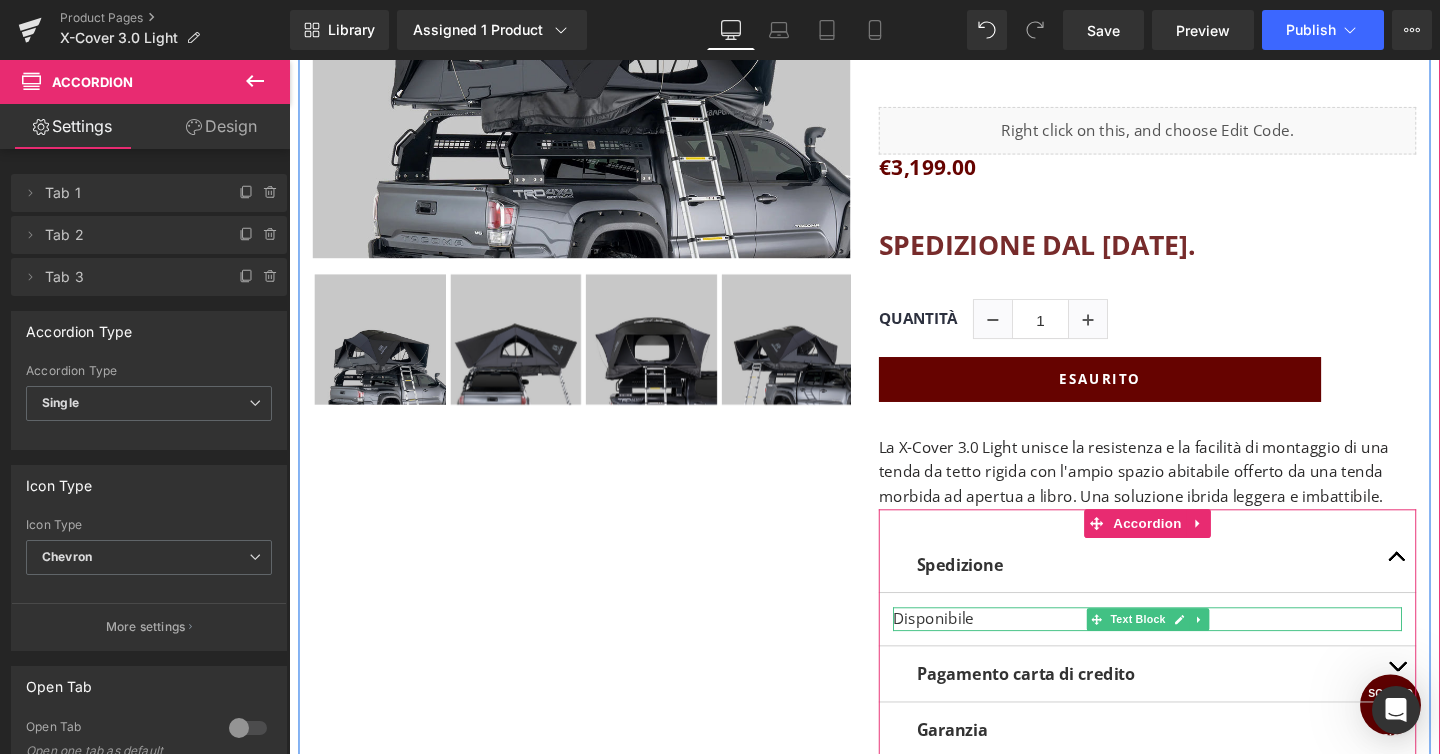 click on "Disponibile" at bounding box center [1191, 648] 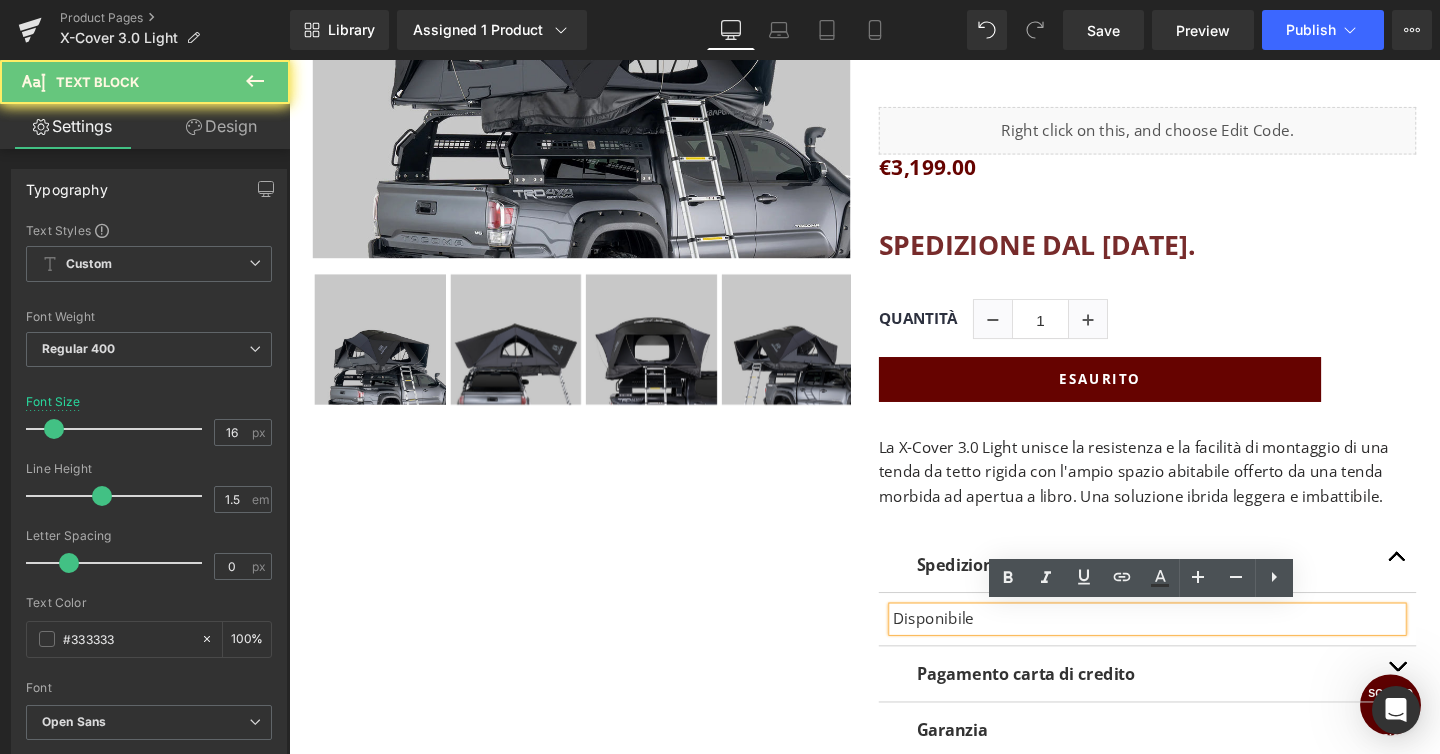 click on "Disponibile" at bounding box center [1191, 648] 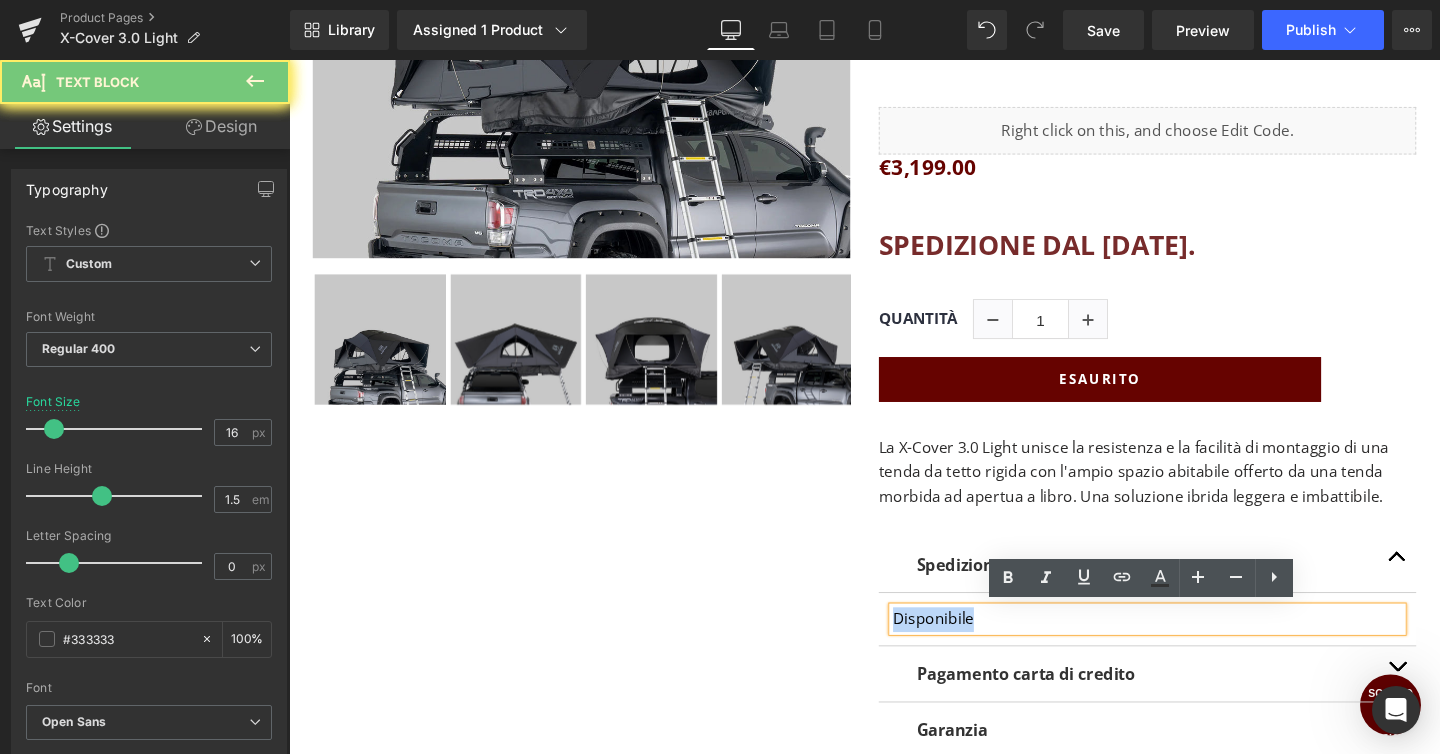 drag, startPoint x: 1009, startPoint y: 648, endPoint x: 872, endPoint y: 648, distance: 137 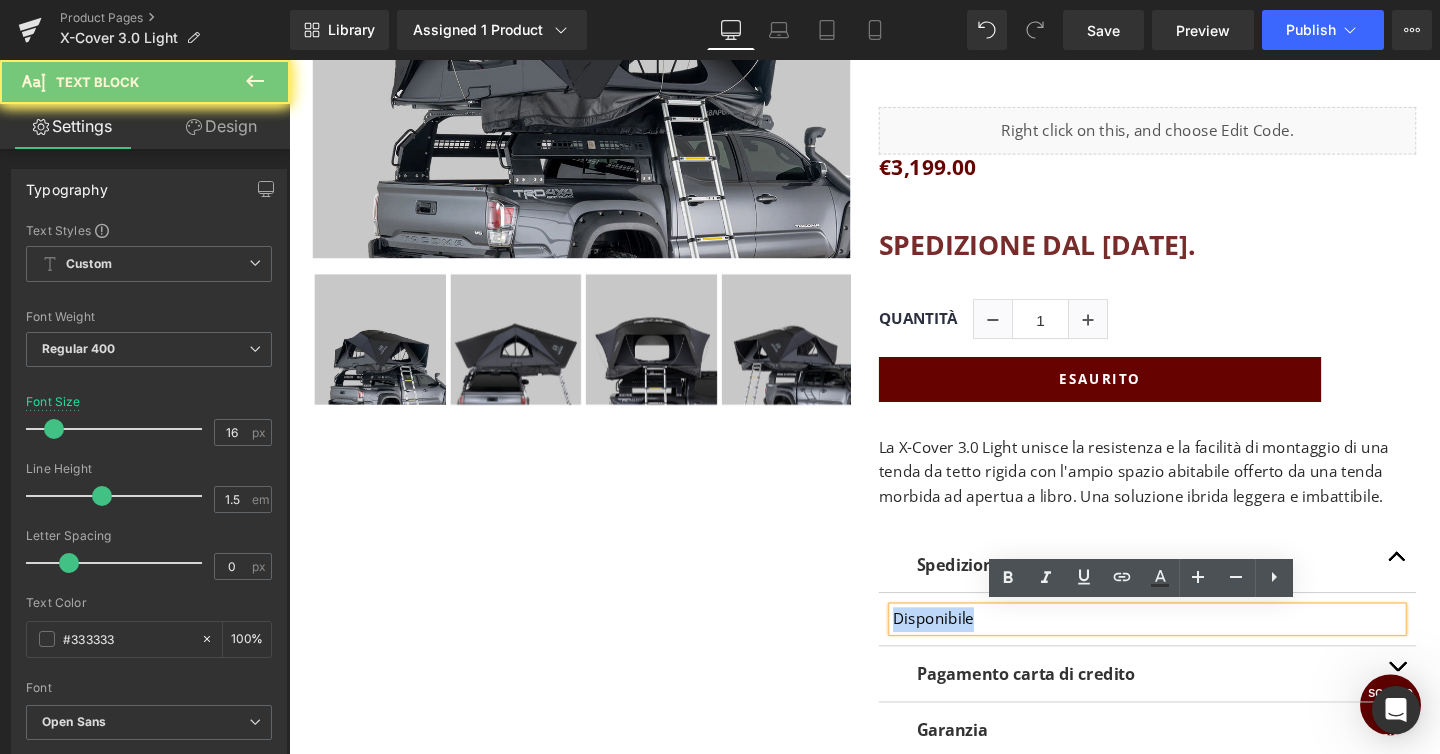 click on "Sale Off
‹" at bounding box center (894, 279) 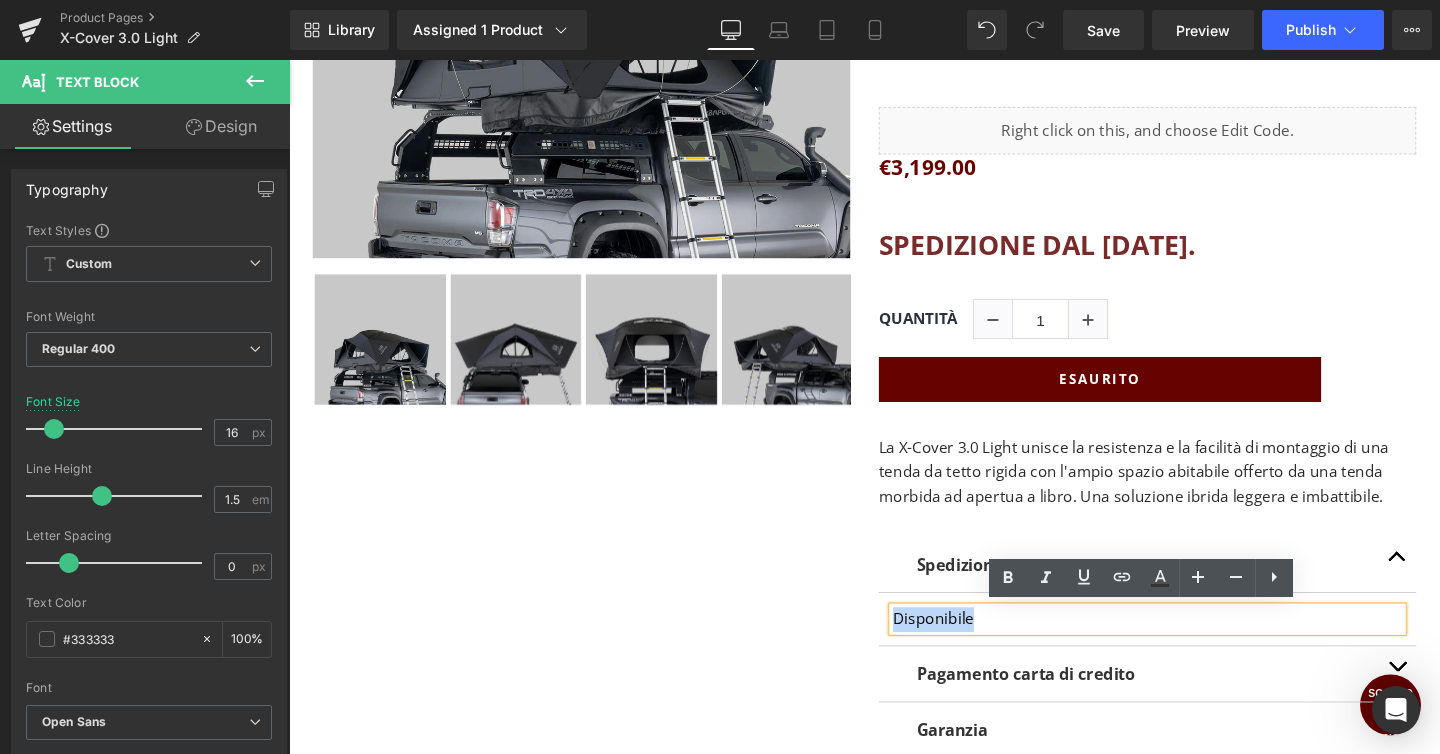 paste 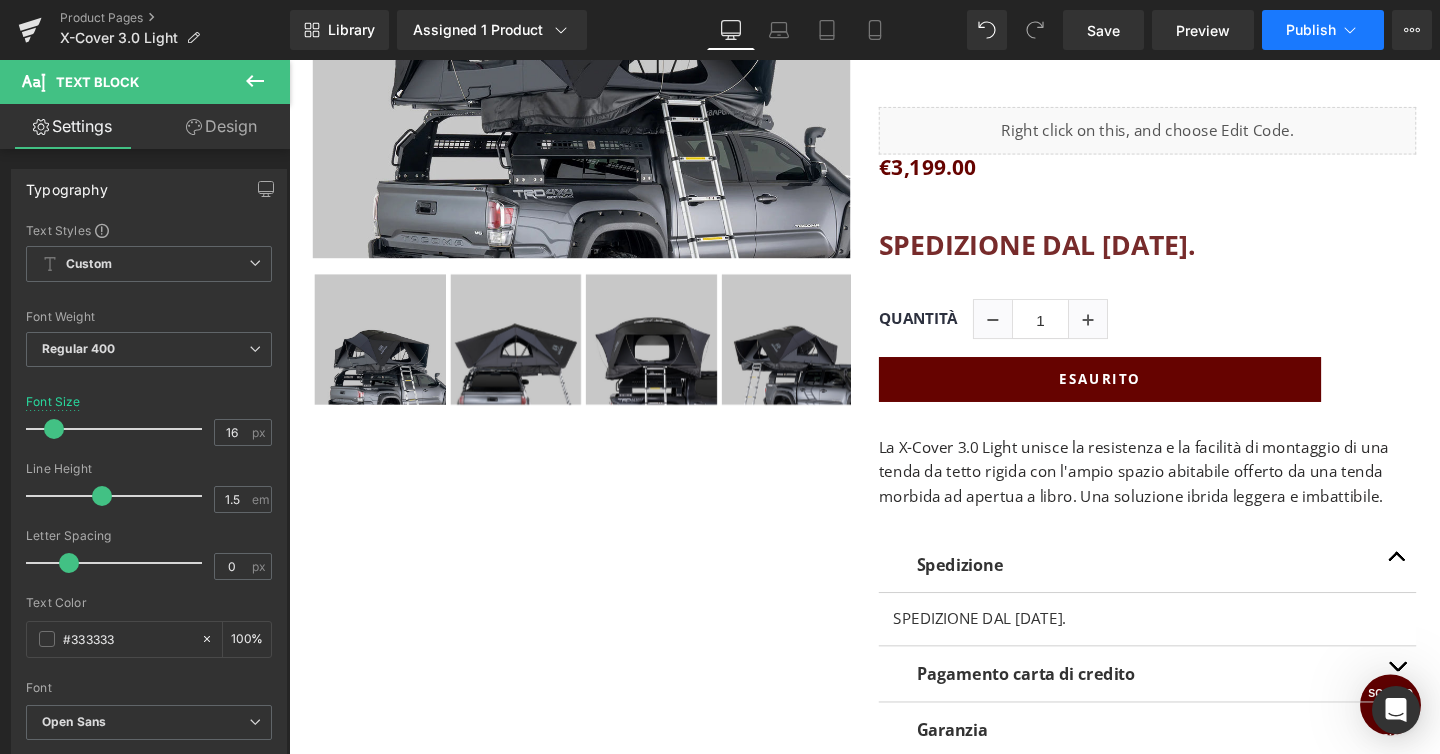 click on "Publish" at bounding box center (1323, 30) 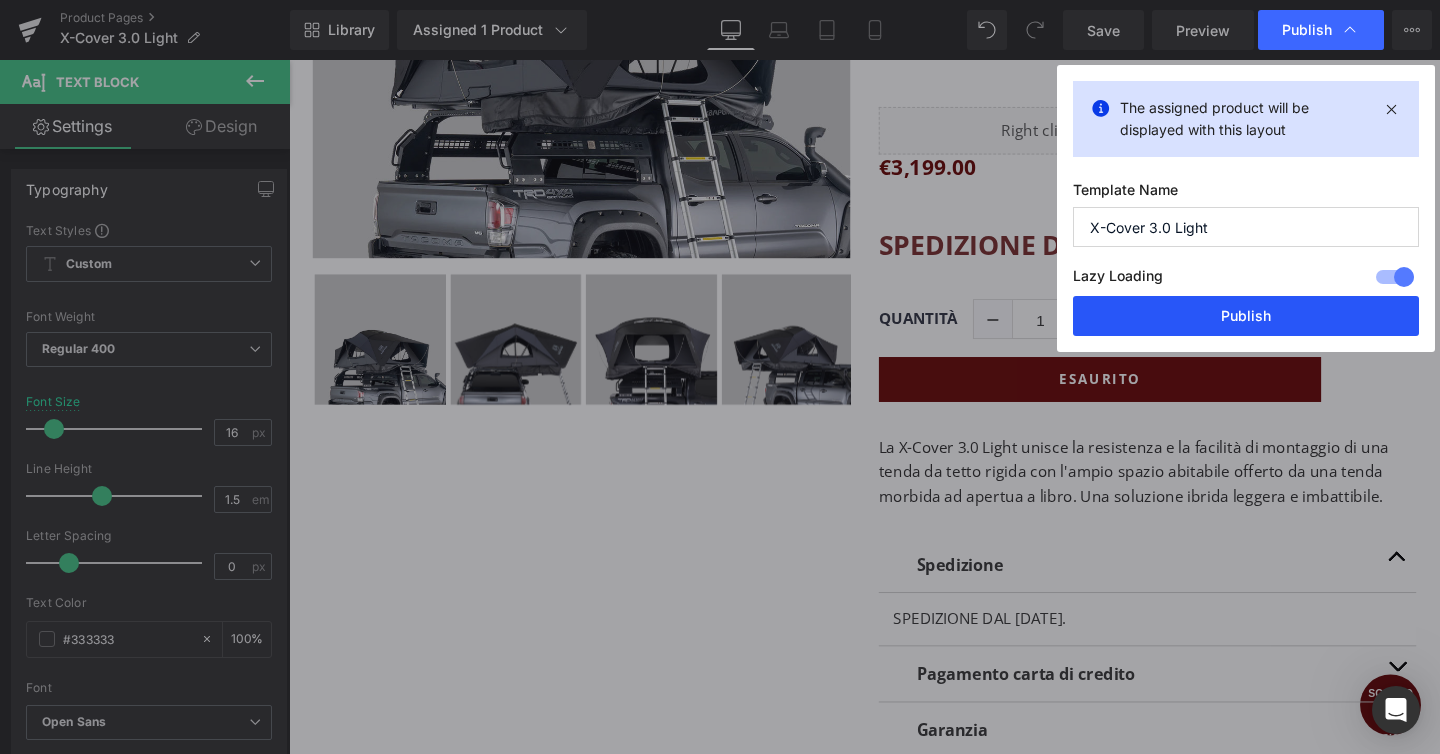 click on "Publish" at bounding box center (1246, 316) 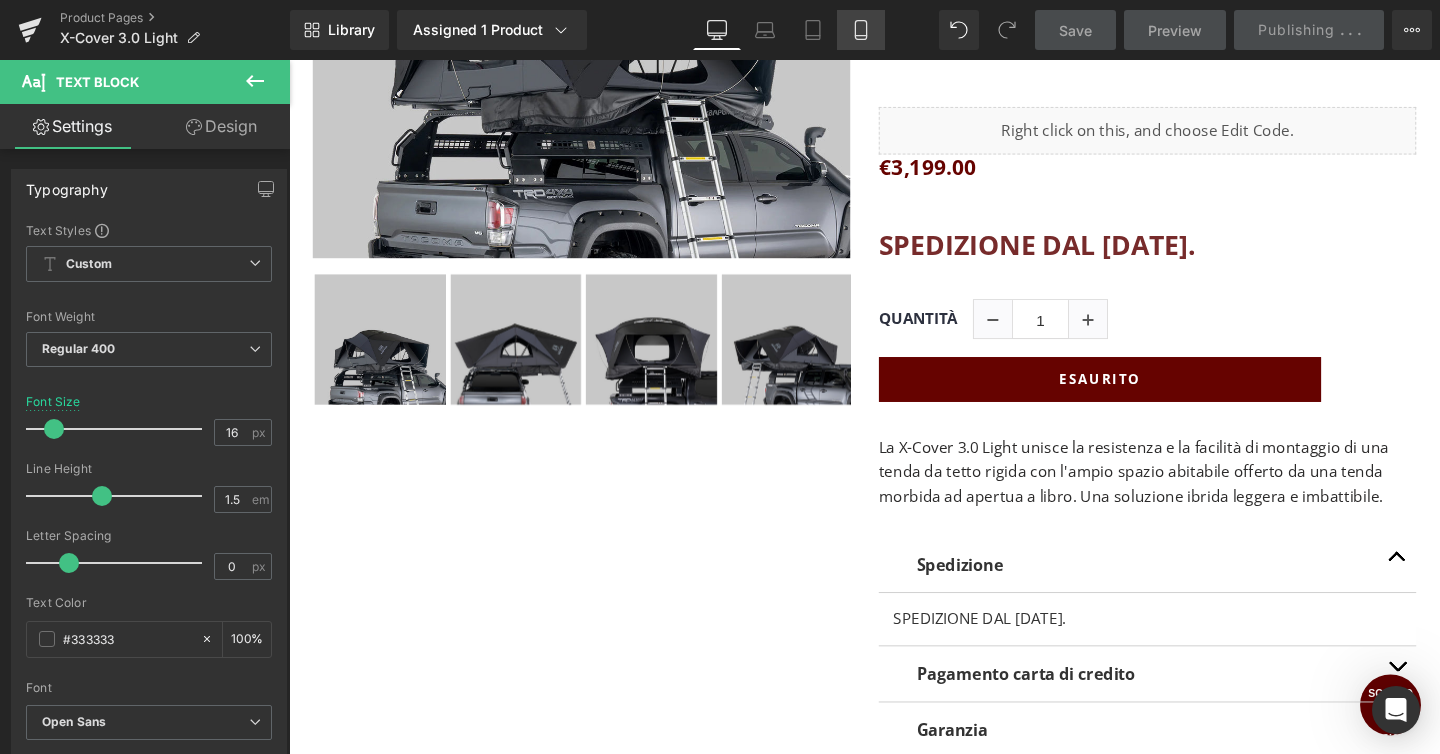 click 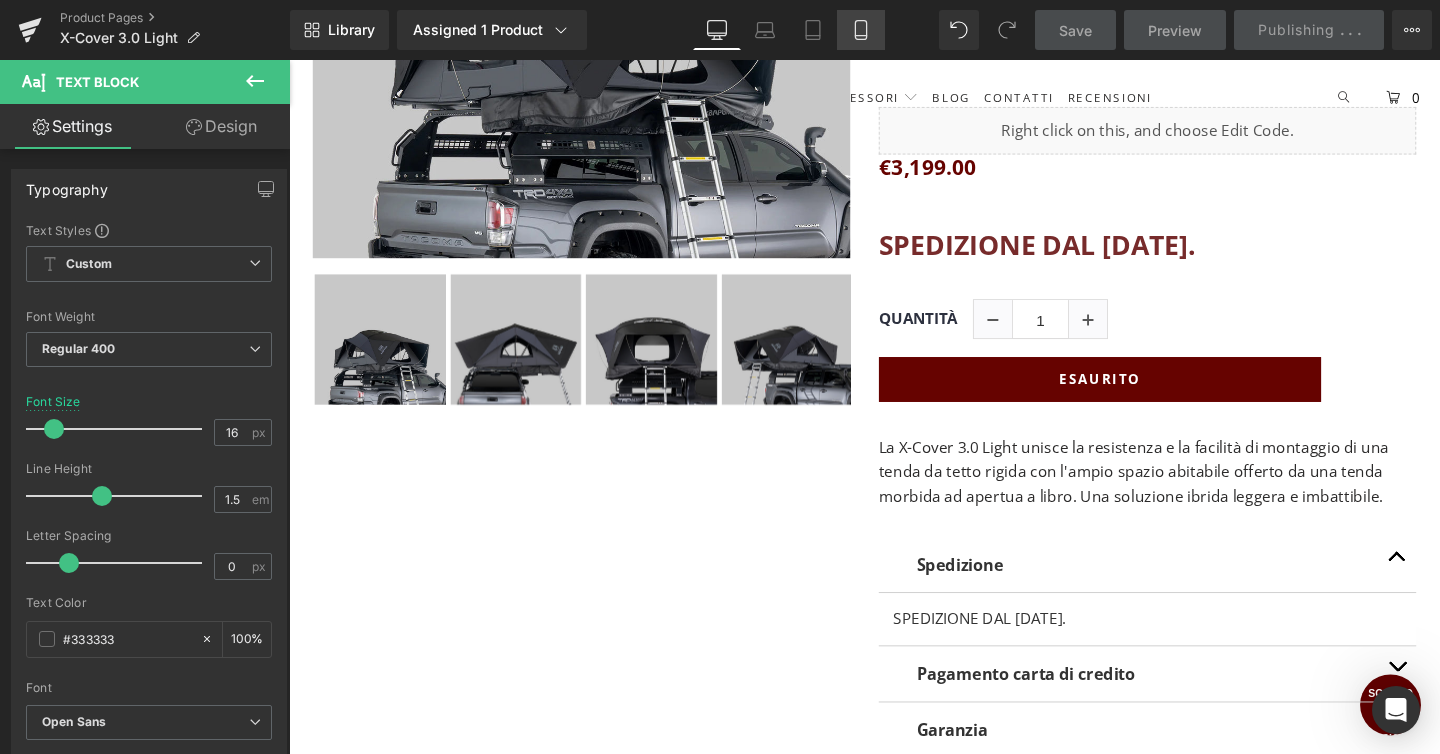 scroll, scrollTop: 1081, scrollLeft: 0, axis: vertical 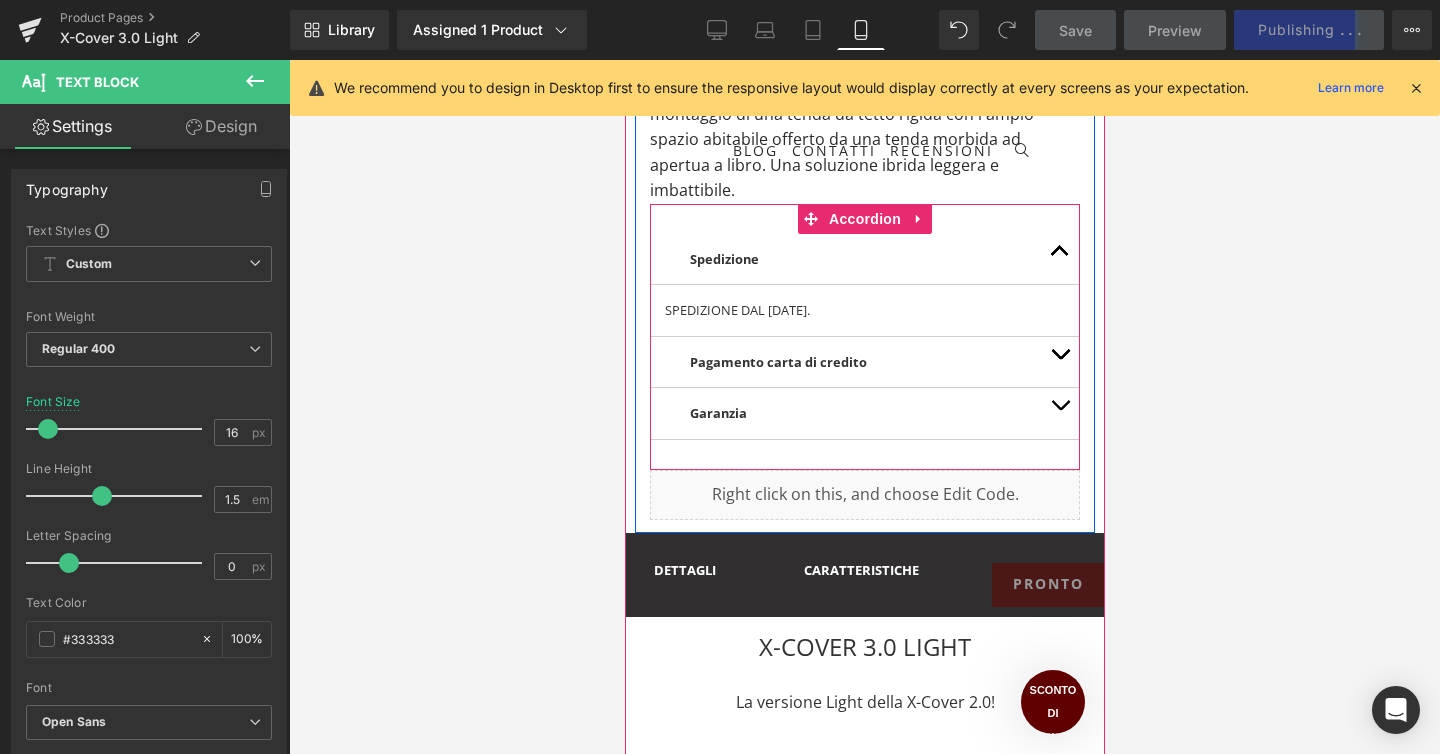 click at bounding box center (1059, 259) 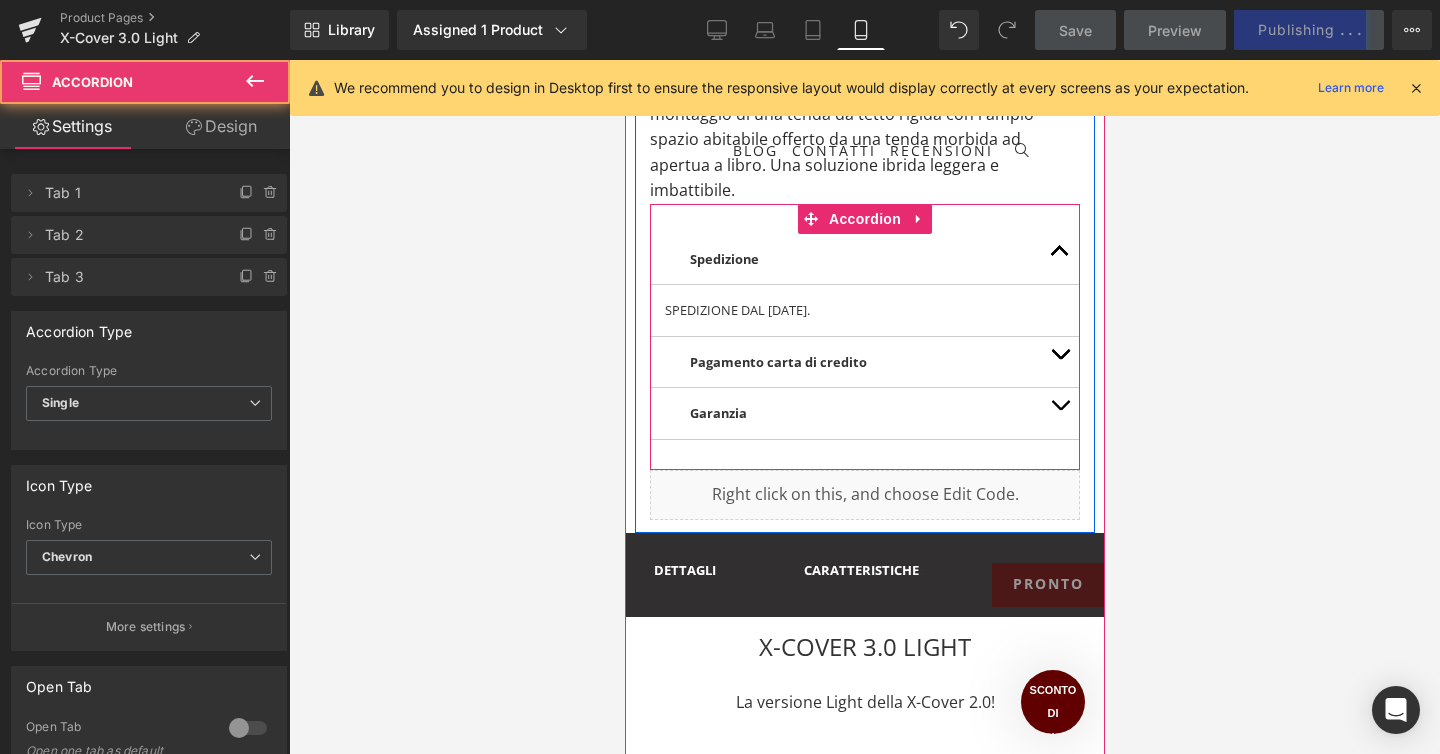 scroll, scrollTop: 13844, scrollLeft: 480, axis: both 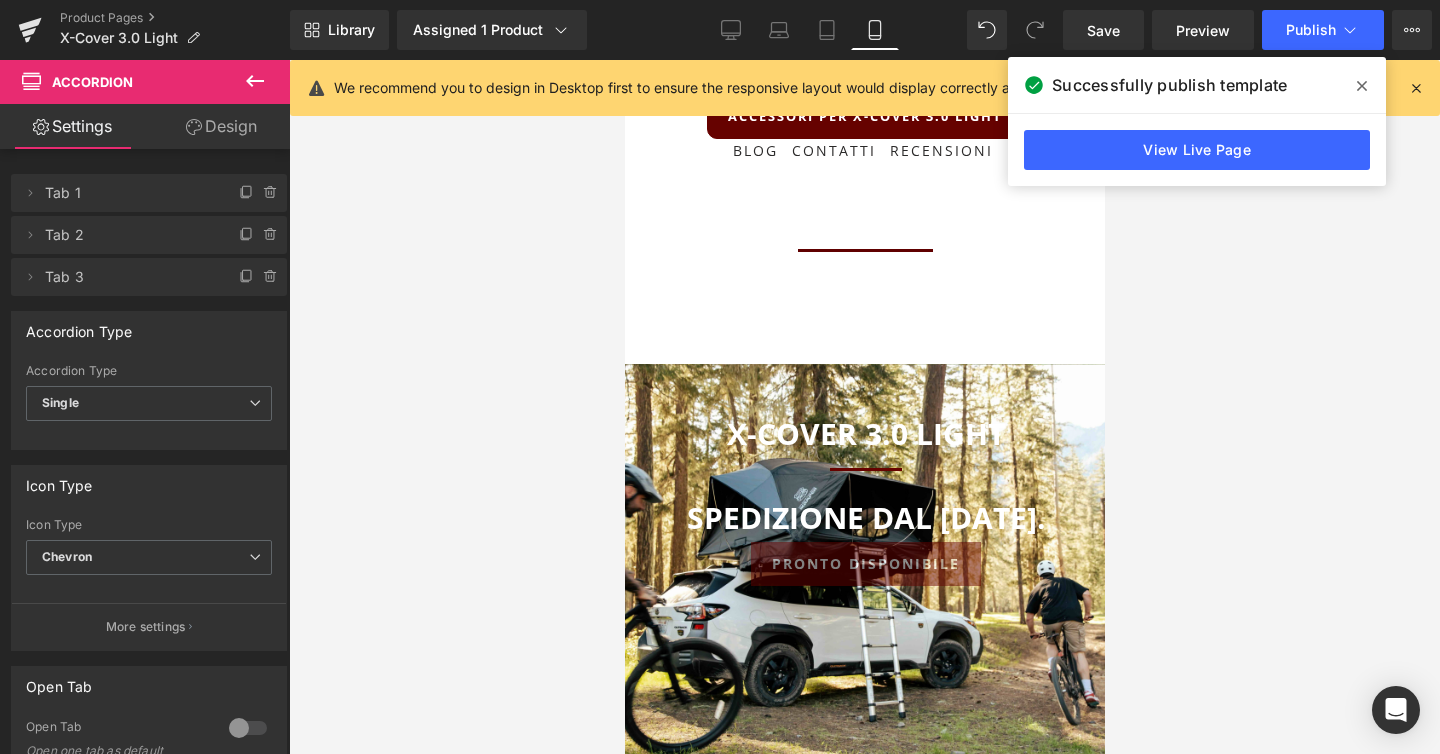 click 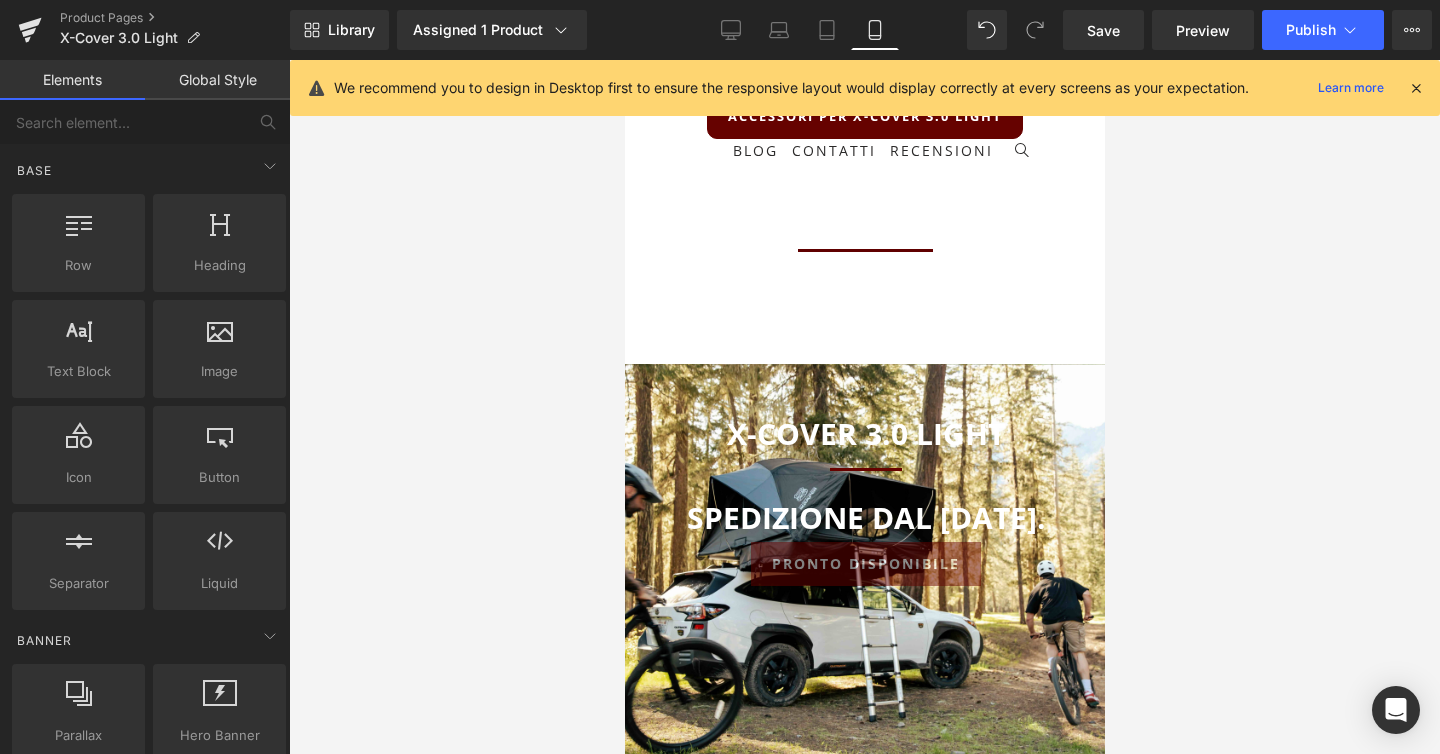 click at bounding box center (864, 407) 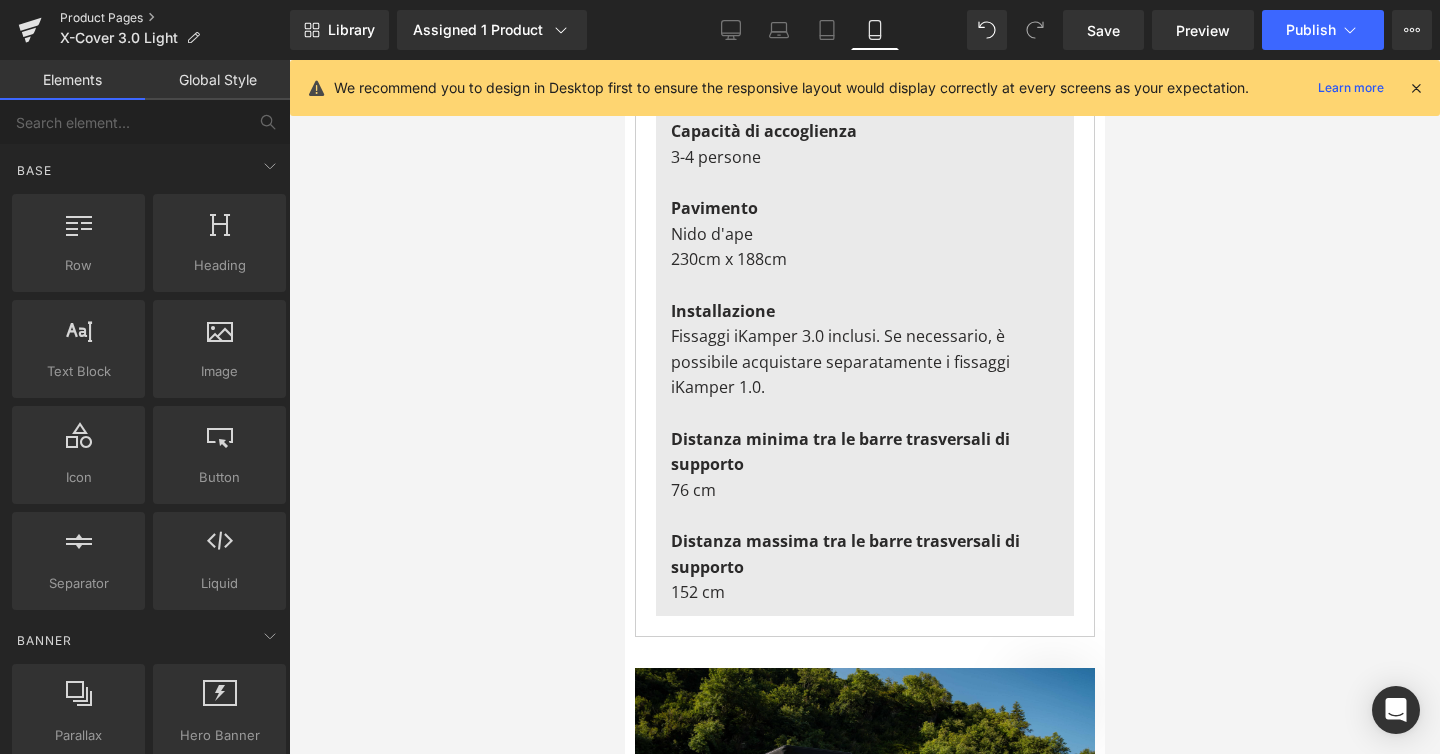 click on "Product Pages" at bounding box center [175, 18] 